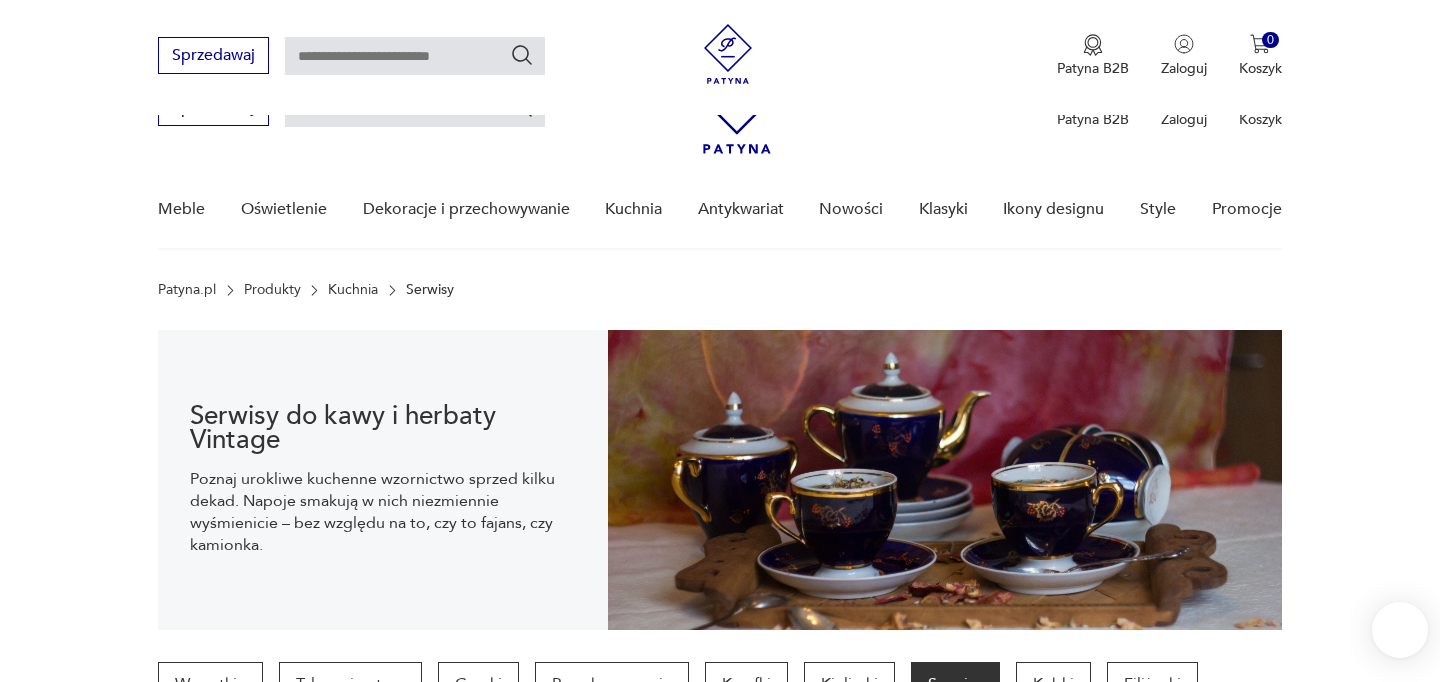 scroll, scrollTop: 618, scrollLeft: 0, axis: vertical 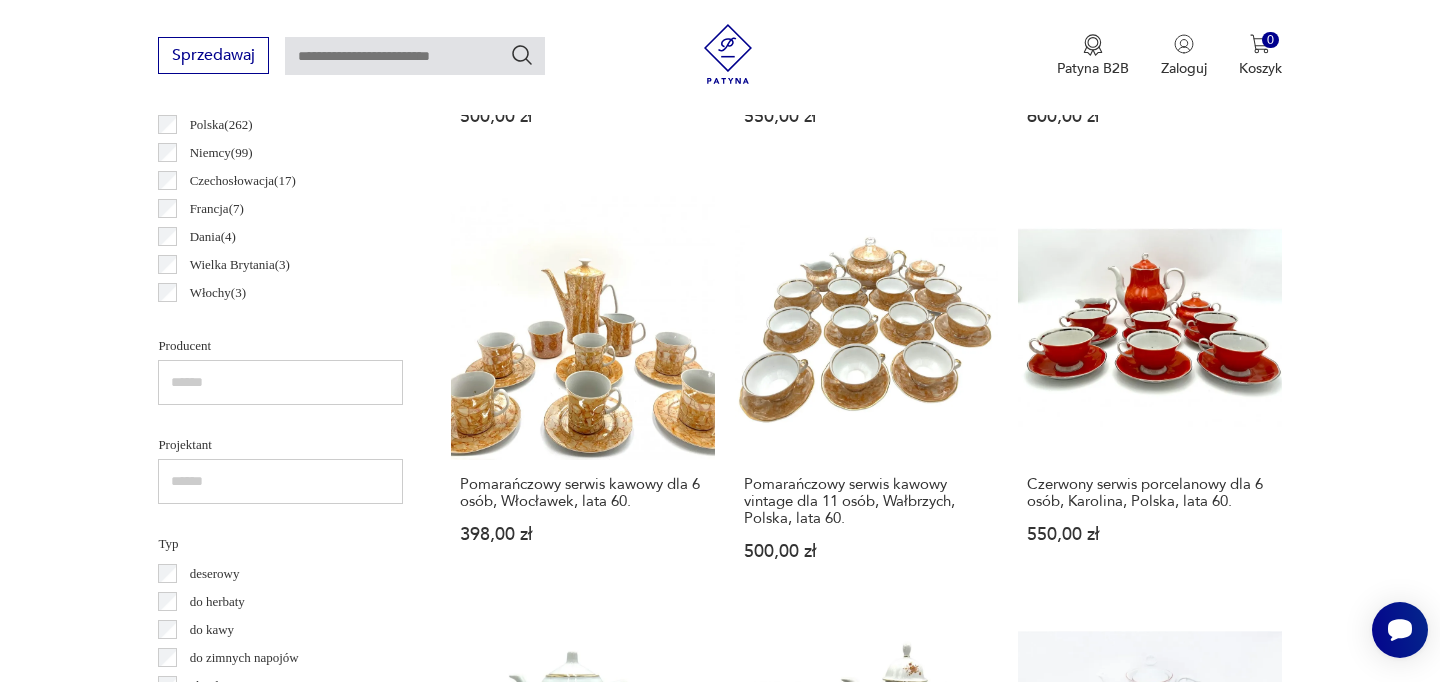 click at bounding box center [280, 83] 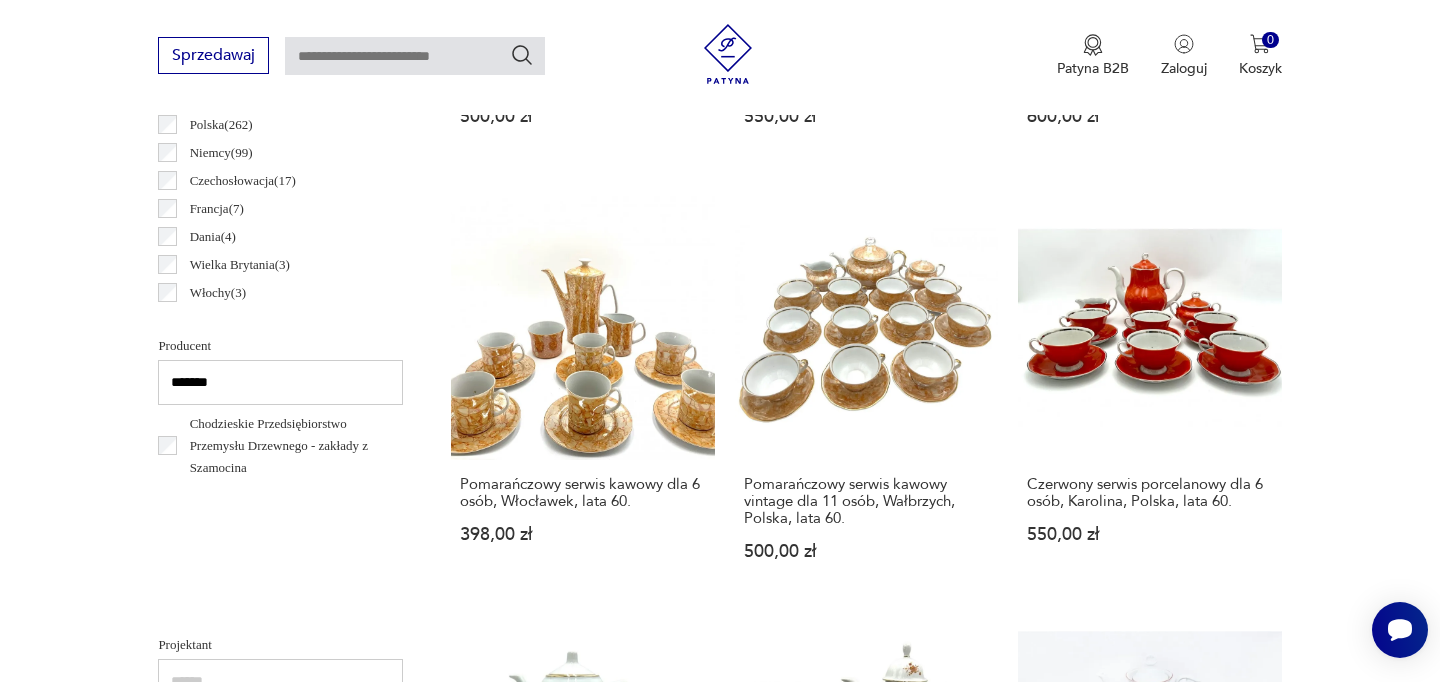 drag, startPoint x: 237, startPoint y: 386, endPoint x: 74, endPoint y: 385, distance: 163.00307 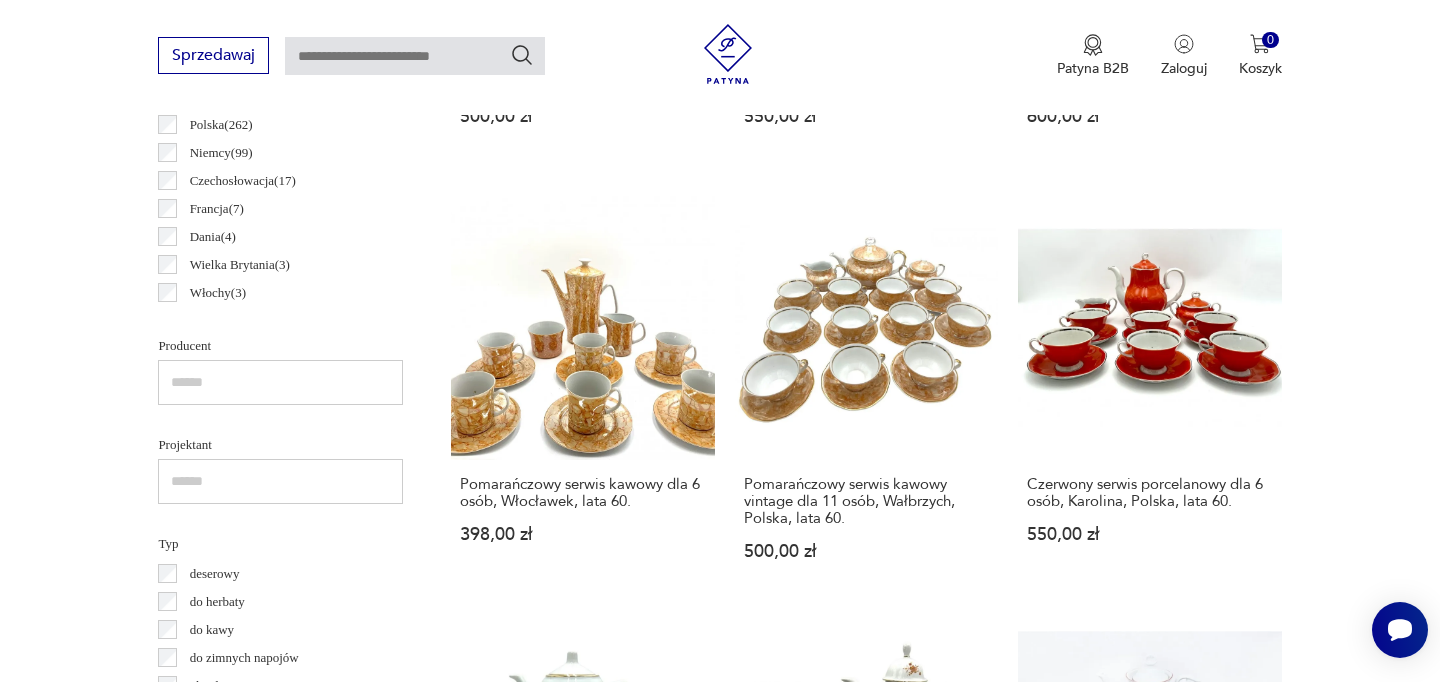 click on "Filtruj produkty Cena MIN MAX OK Promocja Datowanie OK Kraj pochodzenia Polska  ( 262 ) Niemcy  ( 99 ) Czechosłowacja  ( 17 ) Francja  ( 7 ) Dania  ( 4 ) Wielka Brytania  ( 3 ) Włochy  ( 3 ) Bułgaria  ( 2 ) Producent Projektant Typ deserowy do herbaty do kawy do zimnych napojów obiadowy śniadaniowy Stan przedmiotu Klasyk Kolor Tag art deco Bauhaus Bavaria black friday Cepelia ceramika Chodzież Ćmielów Sygnatura Zdobienie brak inne malatura nadruk szkliwienie złocenie Liczba osób 2 3 4 5 6 powyżej 6 Tworzywo biskwit fajans glina inne kamionka porcelana porcelit szkło tworzywo sztuczne Wyczyść filtry Znaleziono  150   produktów Filtruj Sortuj według daty dodania Sortuj według daty dodania Porcelanowy serwis marki Karolina, Polska. 500,00 zł Serwis kawowy dla 6 osób, "Roman" Chodzież. 550,00 zł Serwis kawowy vintage dla 12 osób, Wałbrzych, Polska, lata 60. 600,00 zł Pomarańczowy serwis kawowy dla 6 osób, Włocławek, lata 60. 398,00 zł 500,00 zł 550,00 zł 390,00 zł 90,00 zł" at bounding box center (720, 1090) 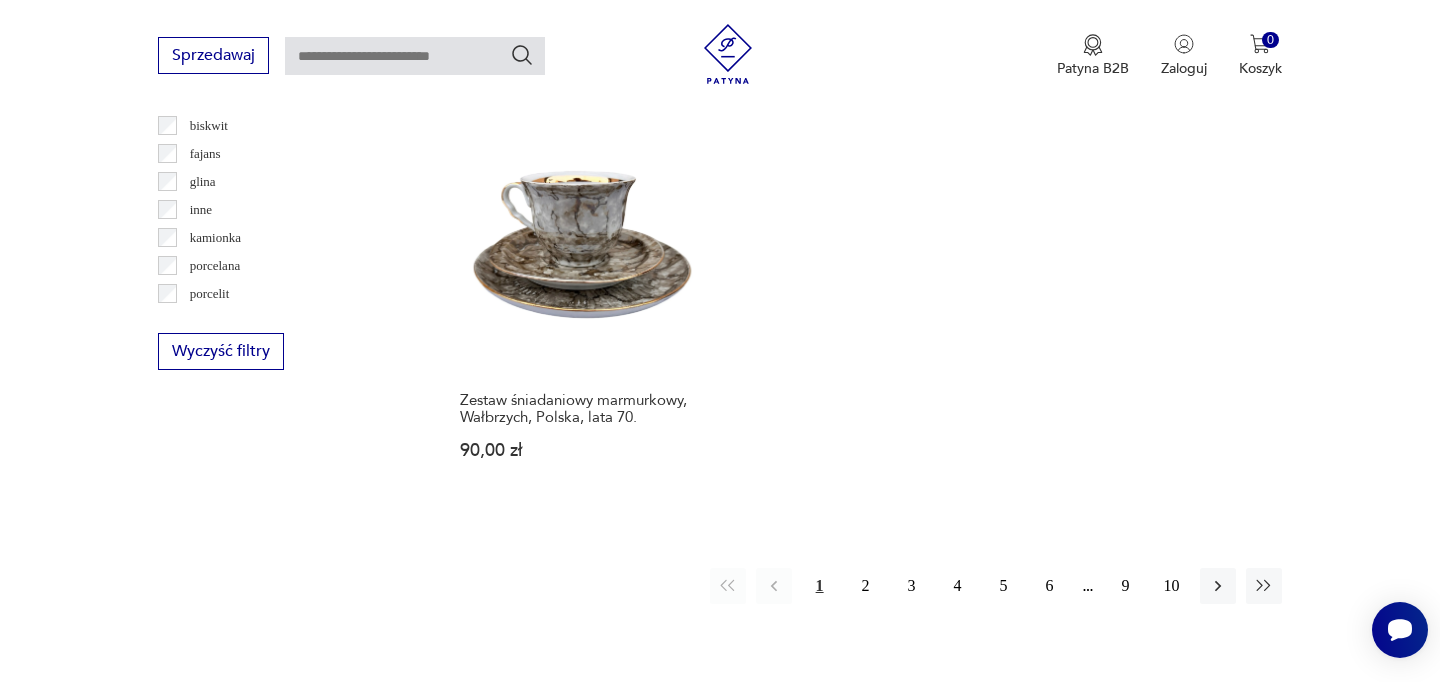 scroll, scrollTop: 2918, scrollLeft: 0, axis: vertical 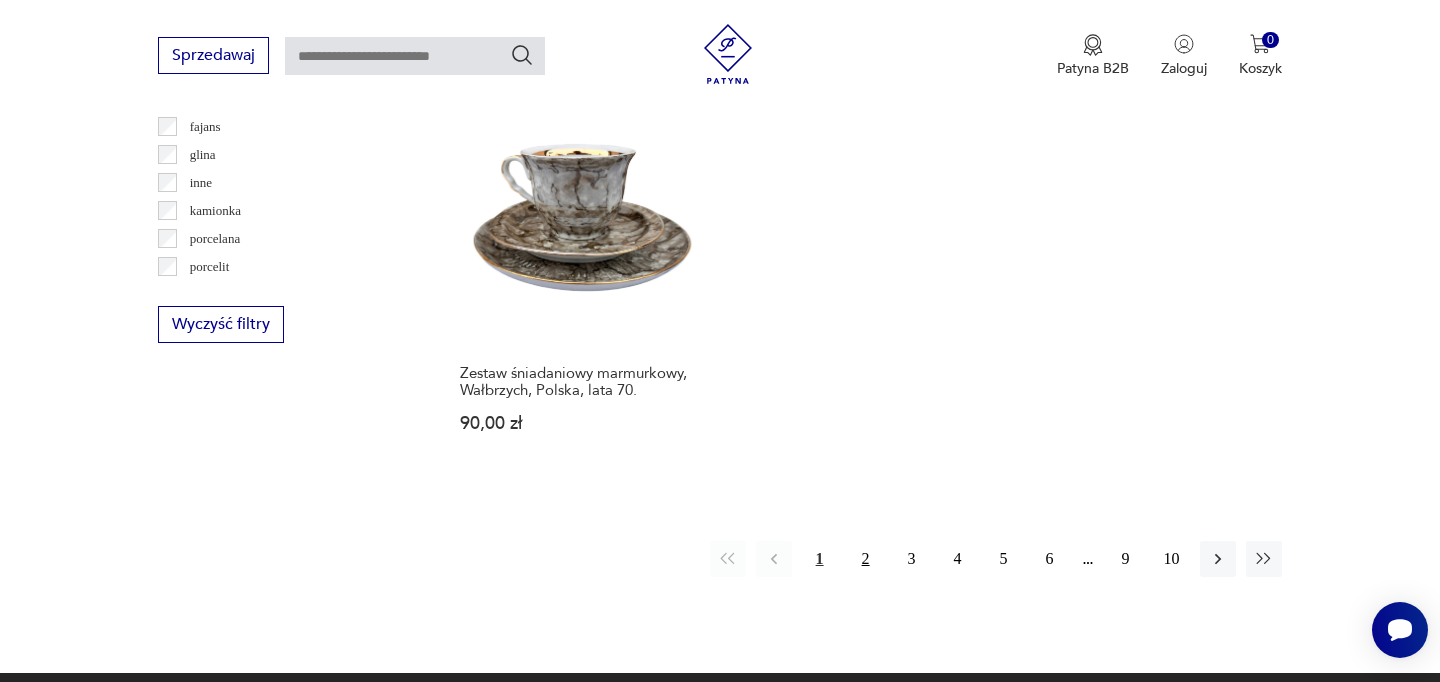 click on "2" at bounding box center [866, 559] 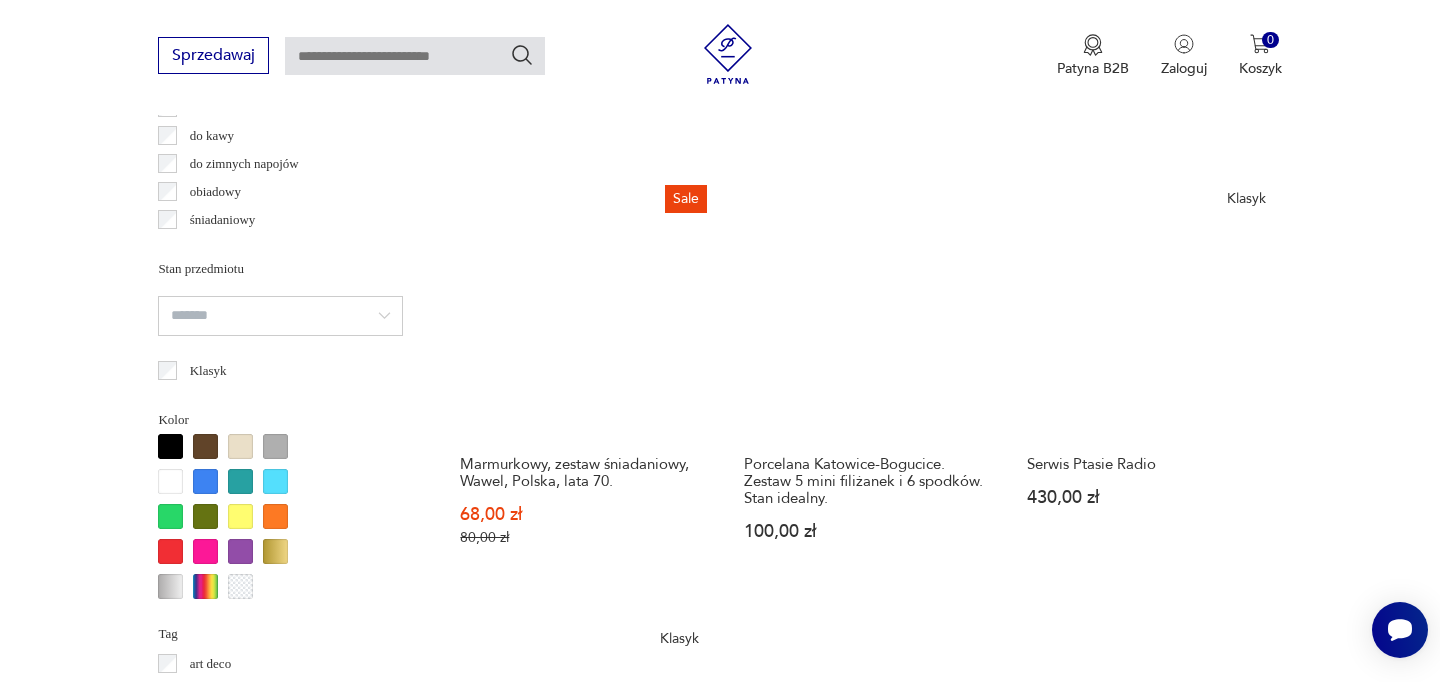 scroll, scrollTop: 1618, scrollLeft: 0, axis: vertical 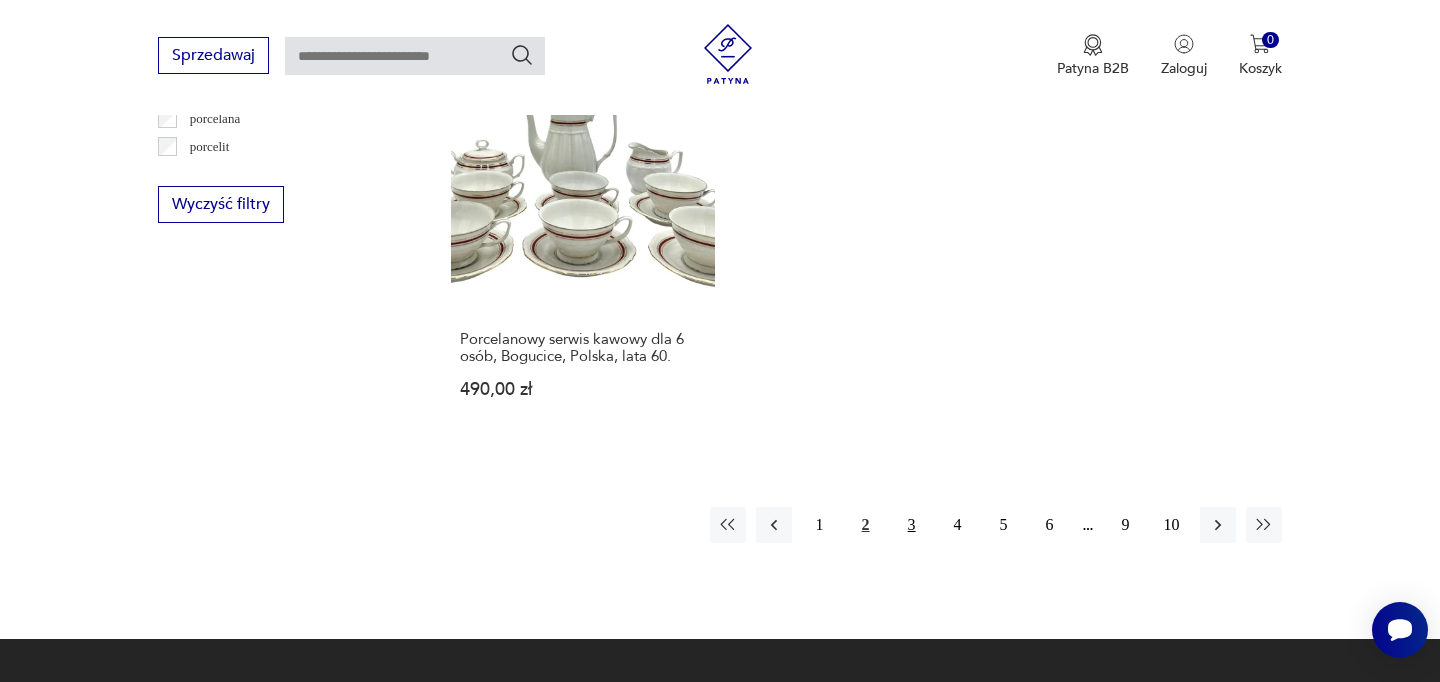 click on "3" at bounding box center [912, 525] 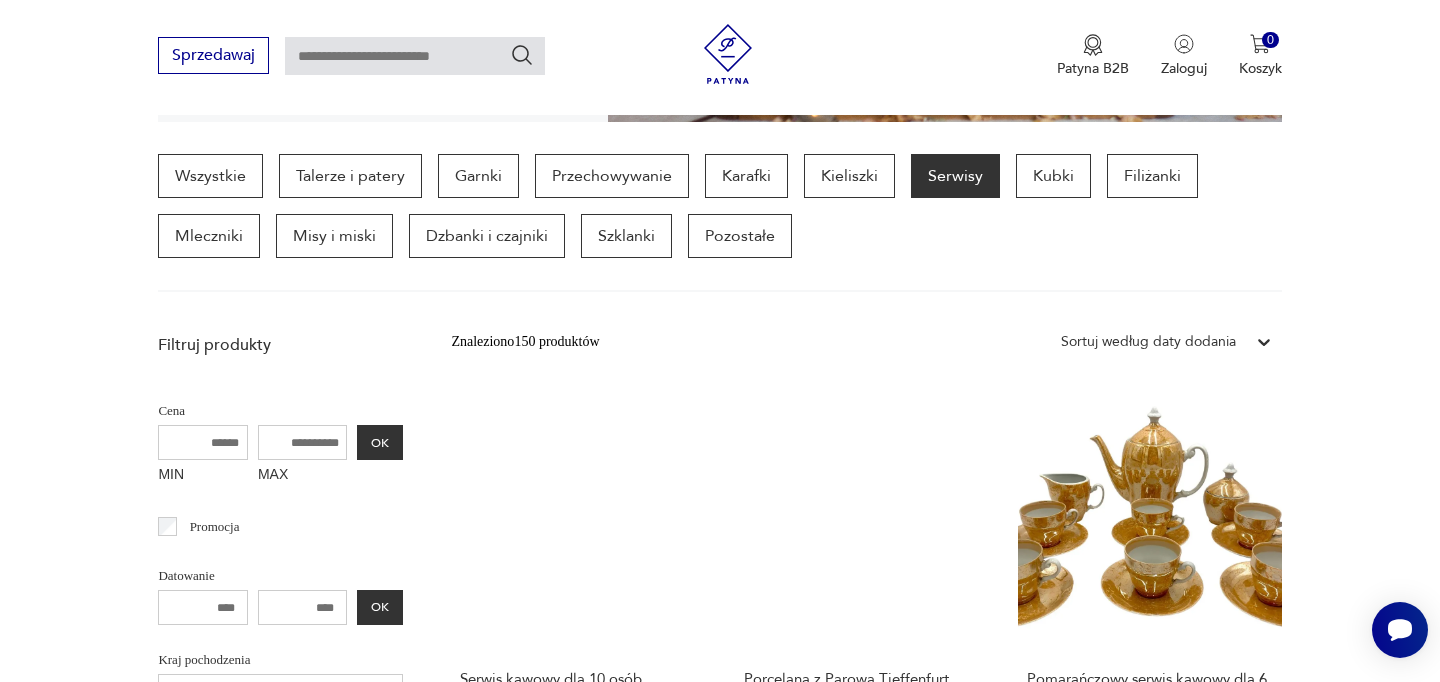 scroll, scrollTop: 338, scrollLeft: 0, axis: vertical 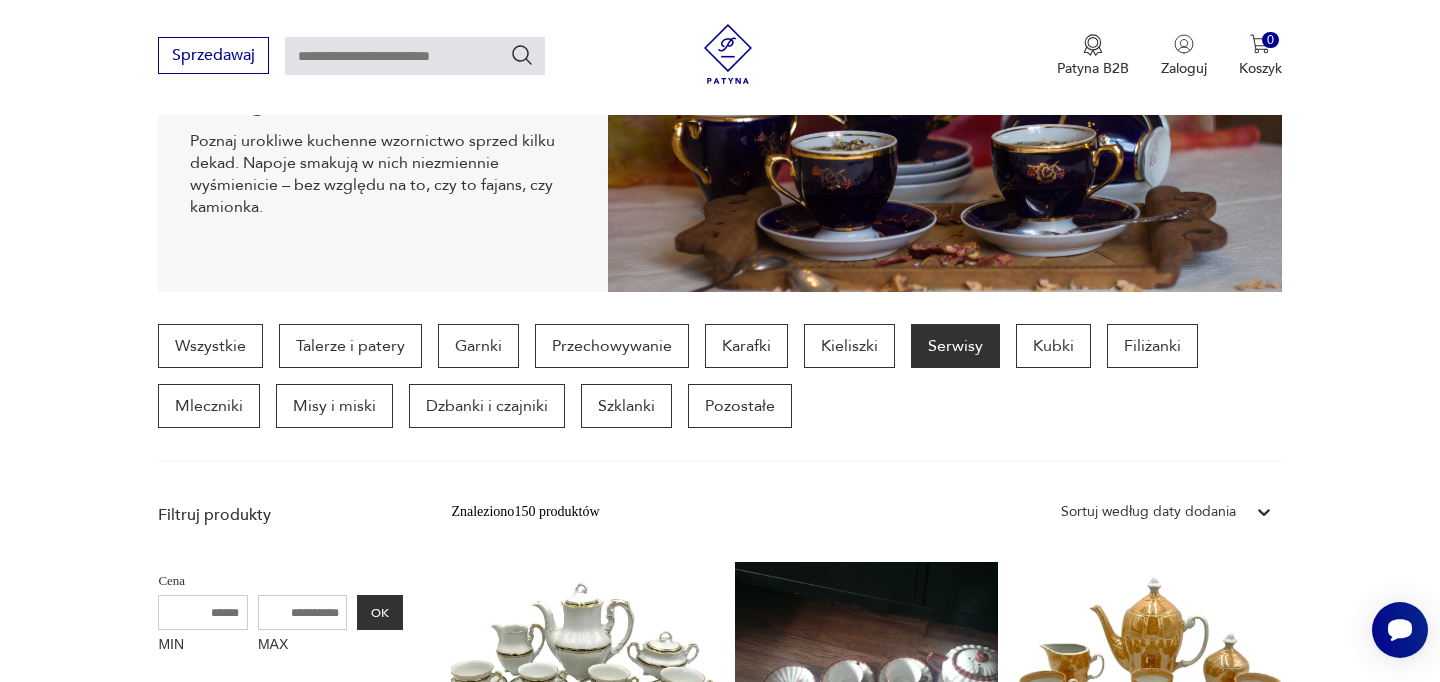 click at bounding box center [415, 56] 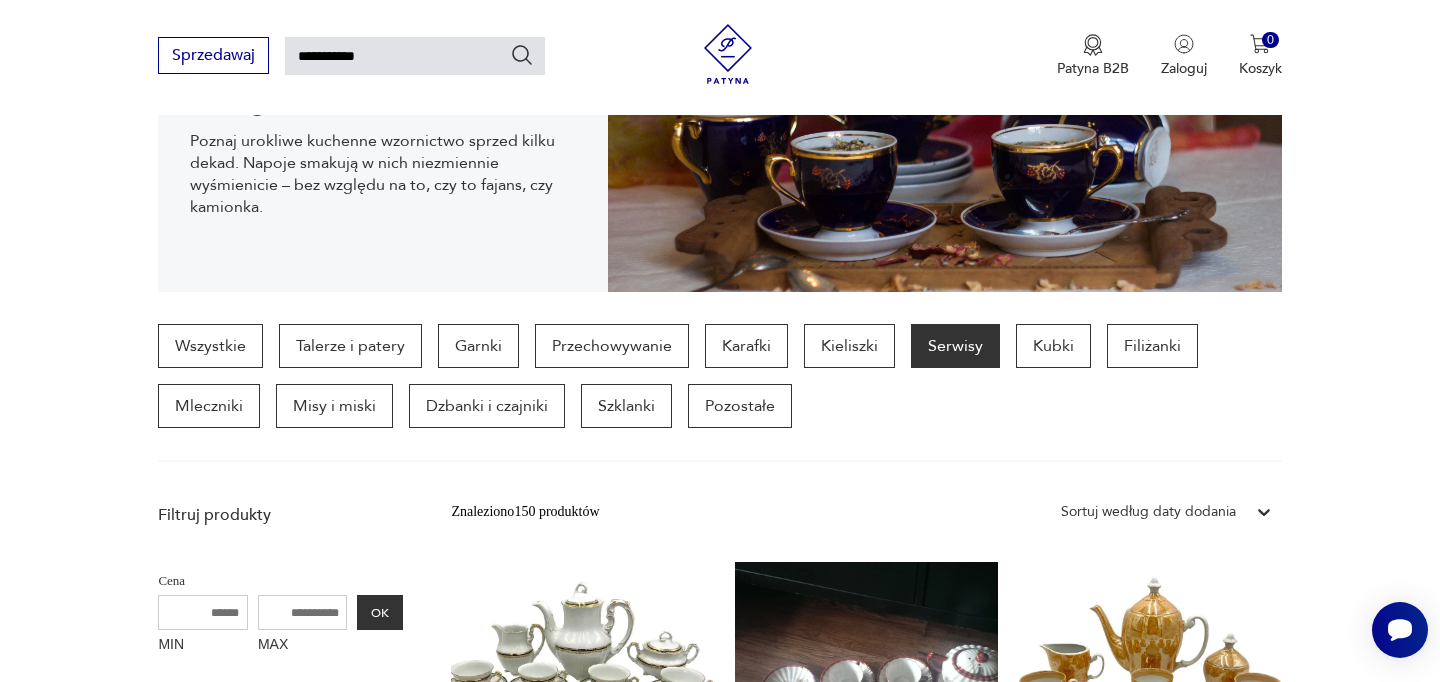 type on "**********" 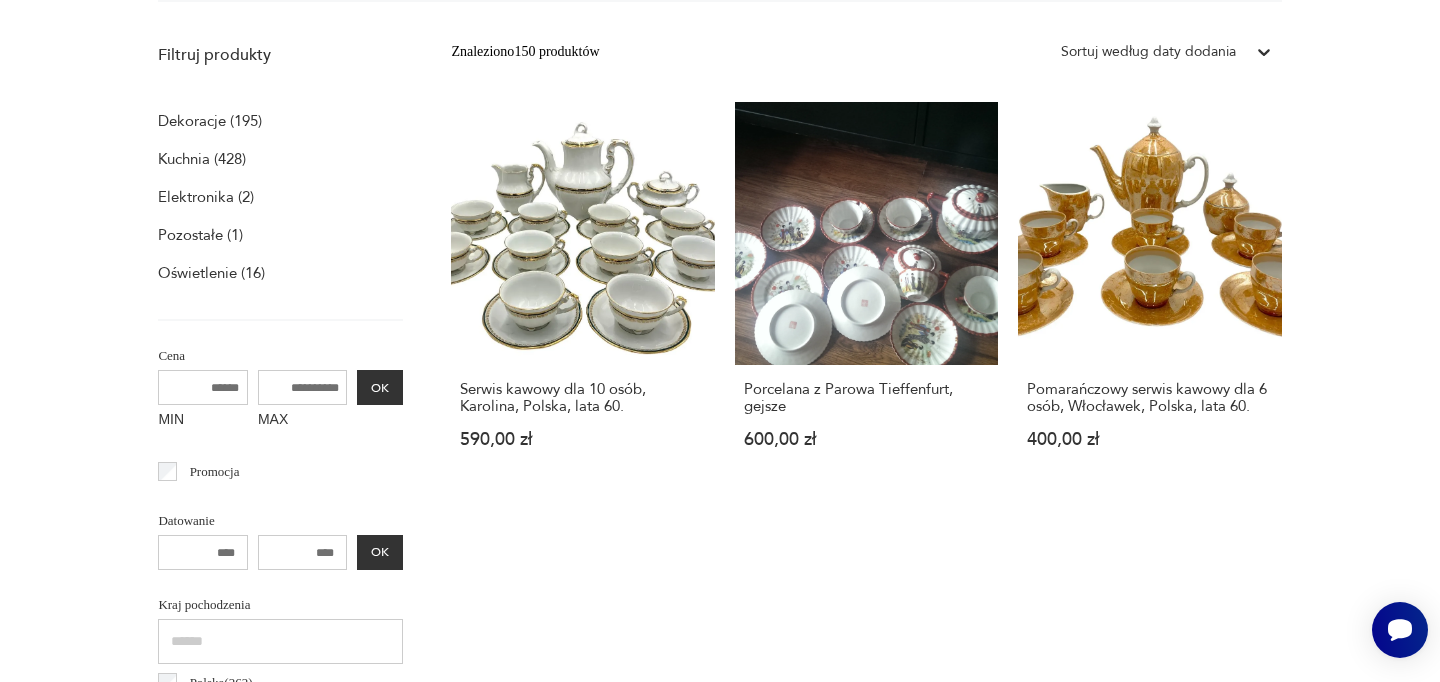 scroll, scrollTop: 0, scrollLeft: 0, axis: both 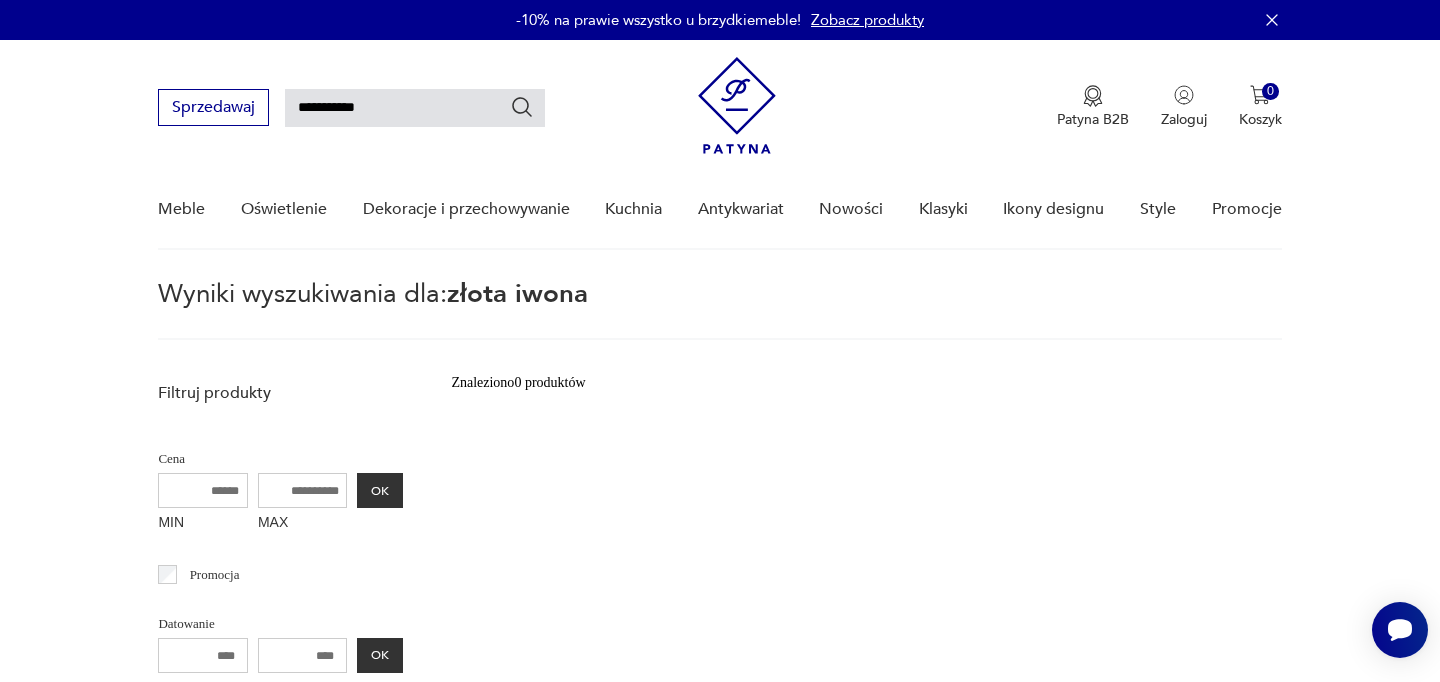 drag, startPoint x: 395, startPoint y: 105, endPoint x: 86, endPoint y: 105, distance: 309 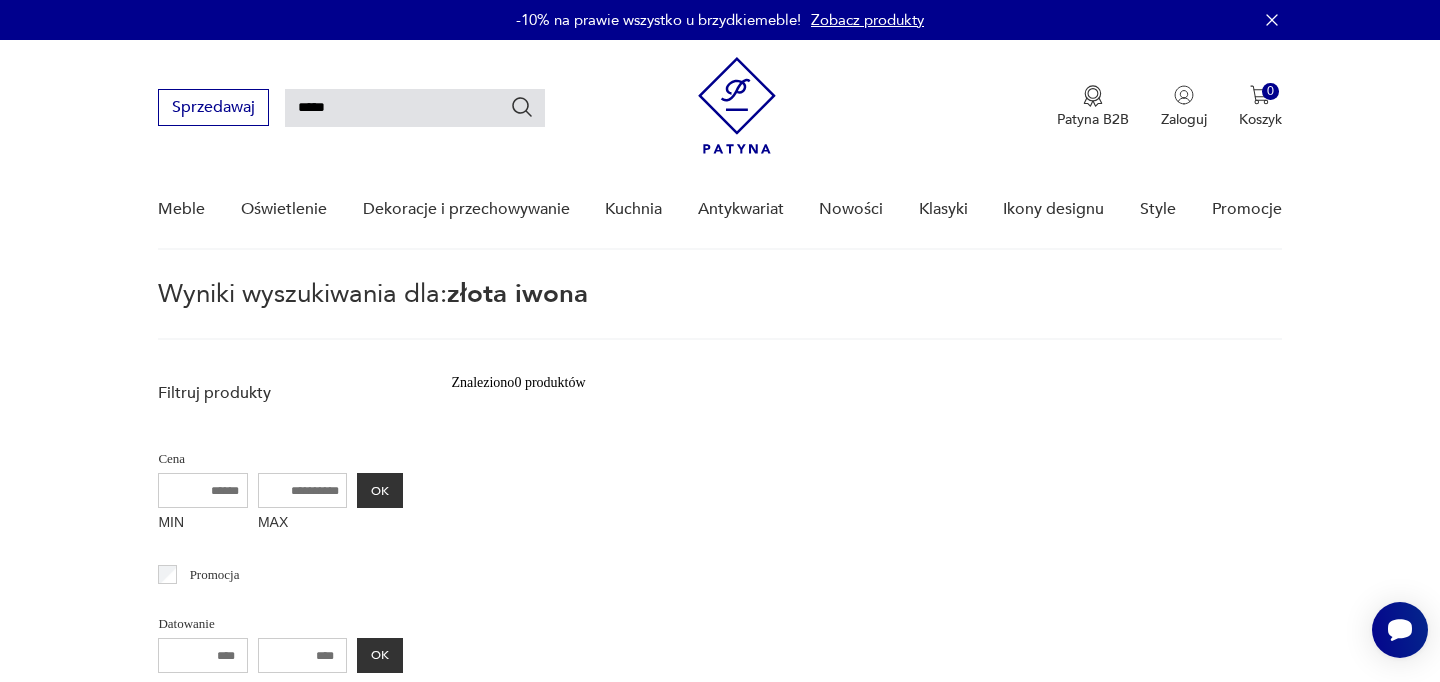 type on "*****" 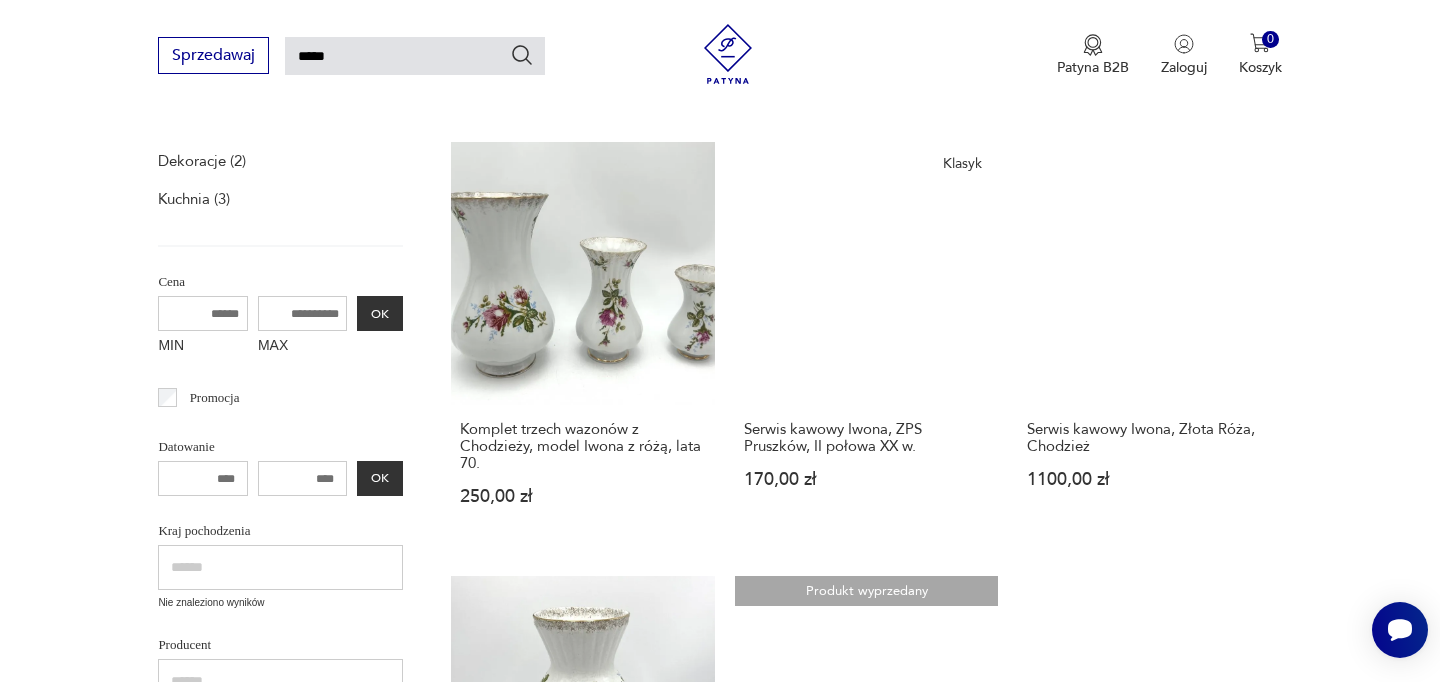 scroll, scrollTop: 293, scrollLeft: 0, axis: vertical 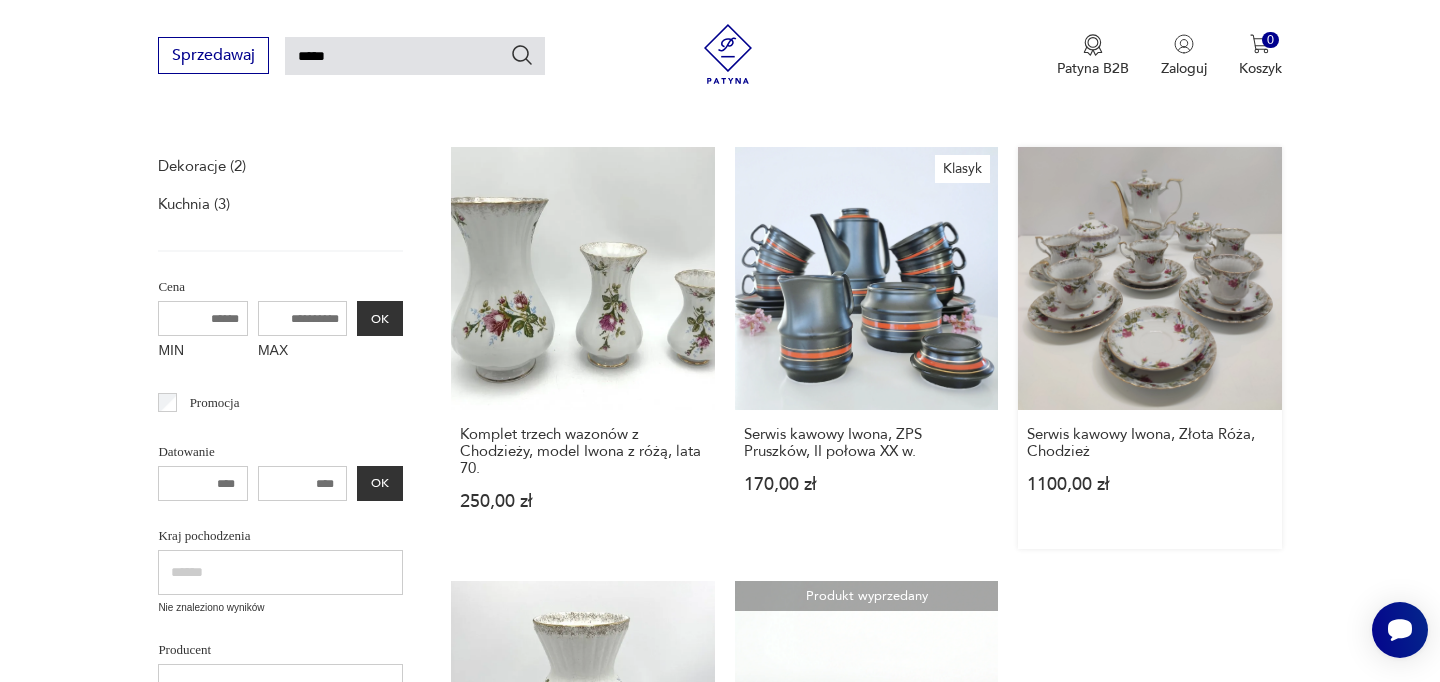 click on "Serwis kawowy Iwona, Złota Róża, Chodzież 1100,00 zł" at bounding box center [1149, 348] 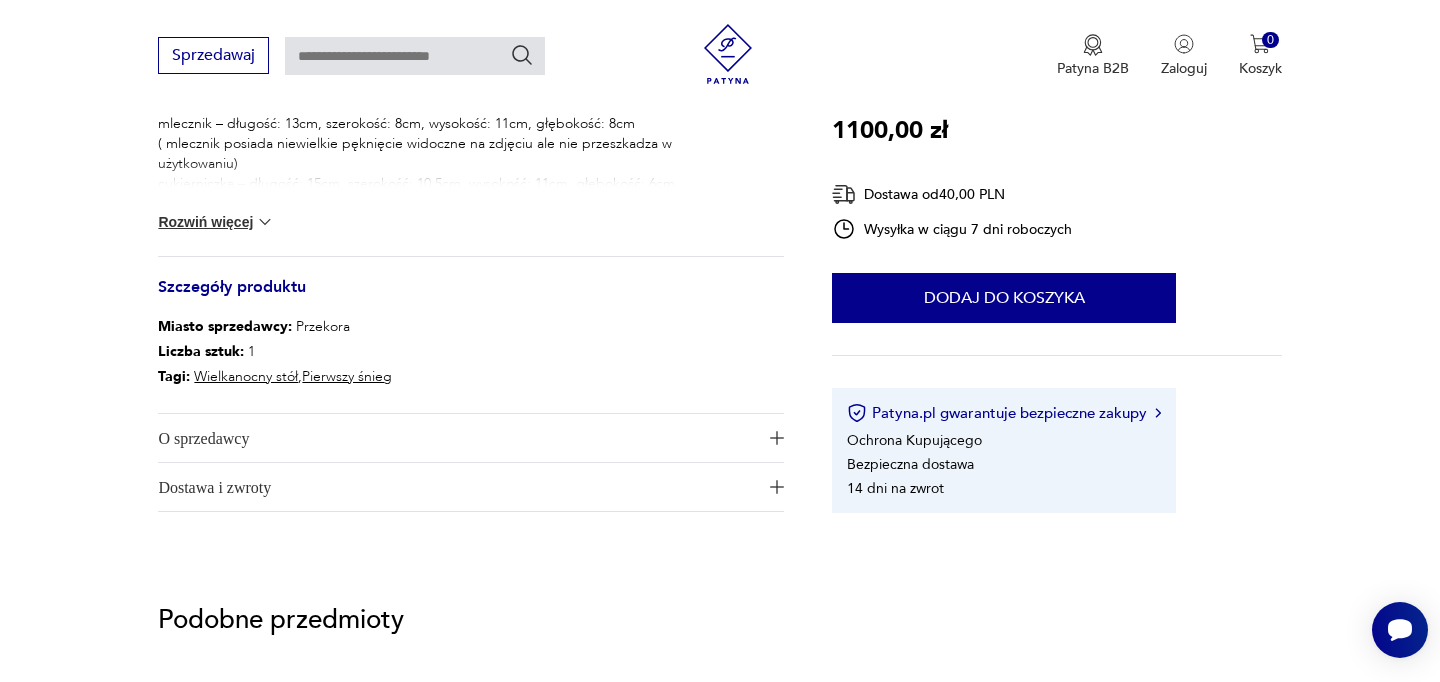 scroll, scrollTop: 950, scrollLeft: 0, axis: vertical 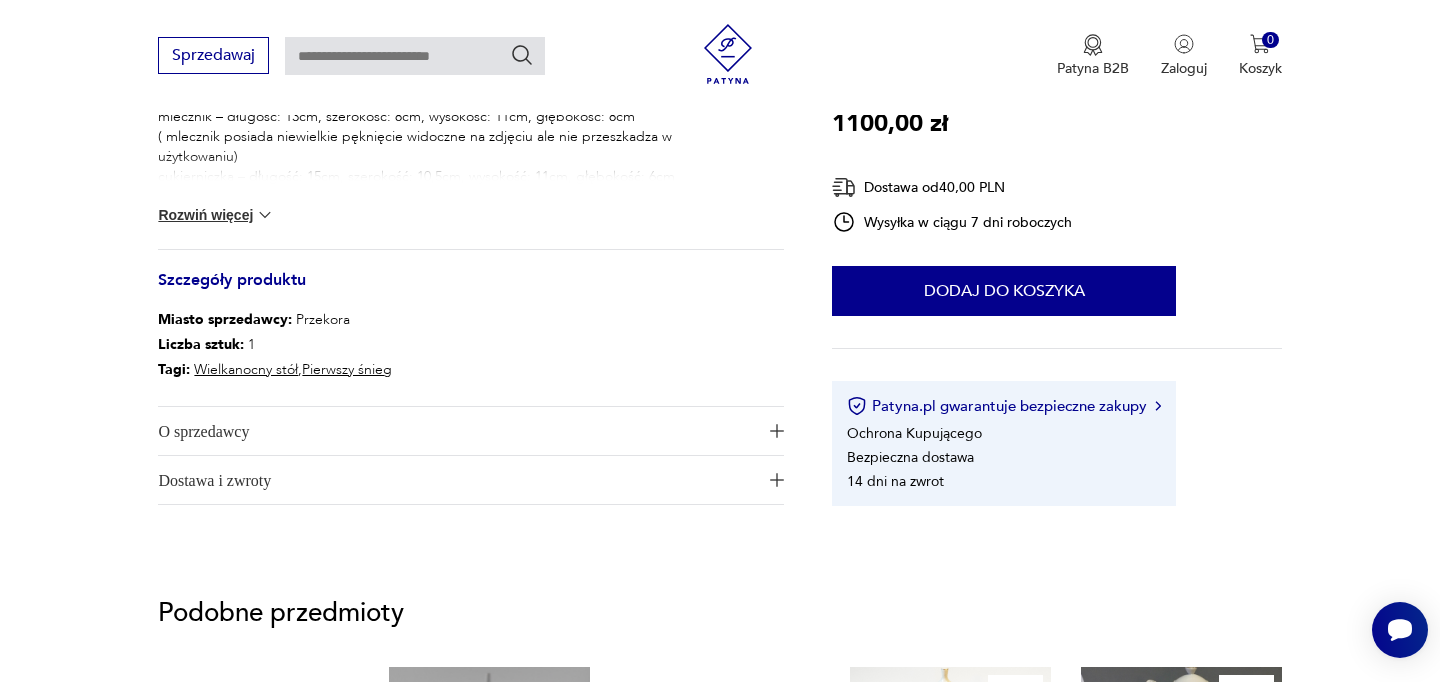 click on "O sprzedawcy" at bounding box center (457, 431) 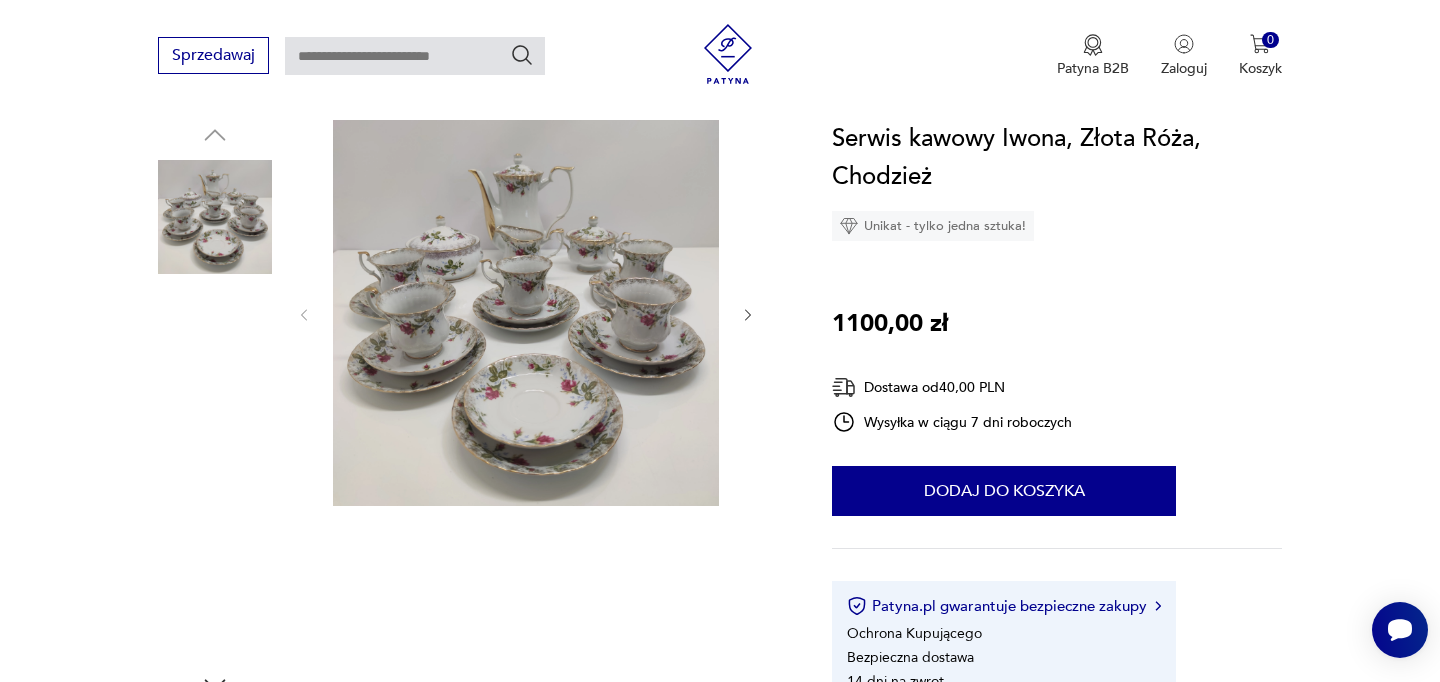 scroll, scrollTop: 0, scrollLeft: 0, axis: both 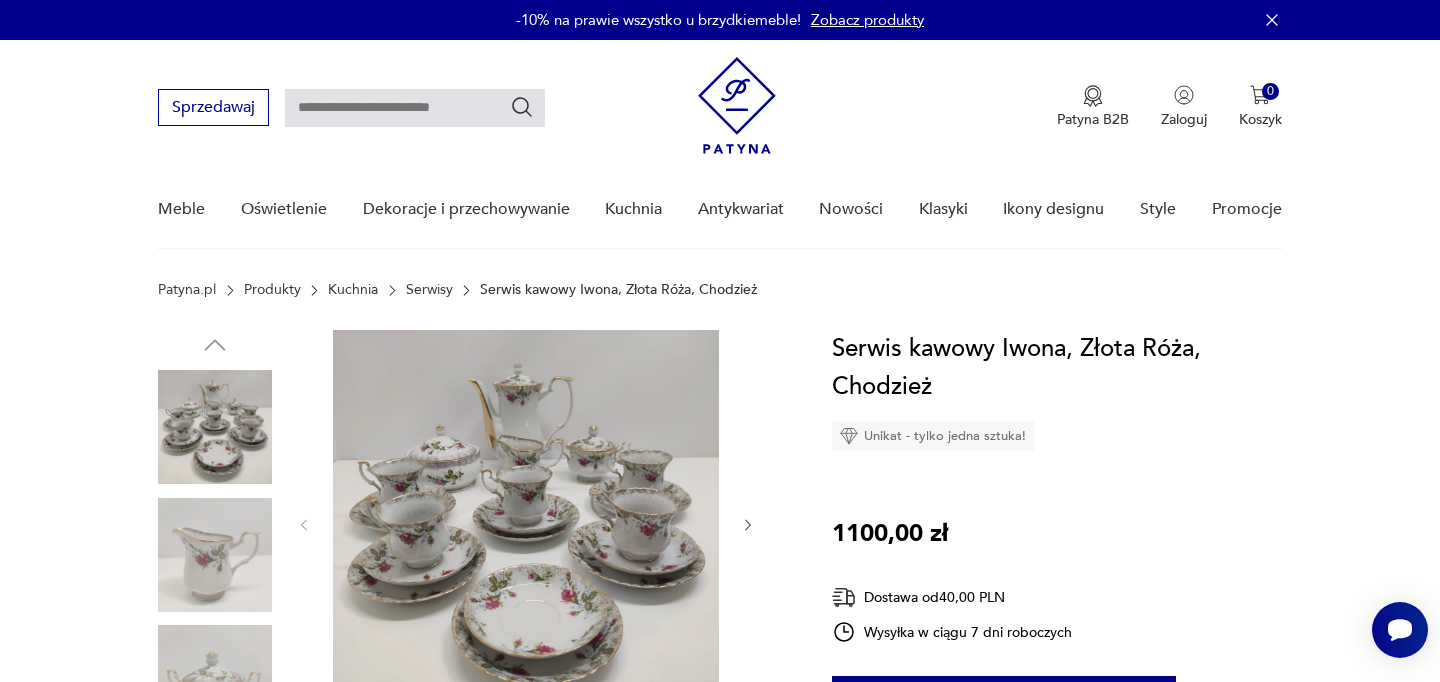 click on "Opis produktu Wymiary:
dzbanek – długość: 22cm, szerokość: 11cm, wysokość: 22cm, głębokość: 17cm
mlecznik – długość: 13cm, szerokość: 8cm, wysokość: 11cm, głębokość: 8cm
( mlecznik posiada niewielkie pęknięcie widoczne na zdjęciu ale nie przeszkadza w
użytkowaniu)
cukierniczka – długość: 15cm, szerokość: 10,5cm, wysokość: 11cm, głębokość: 6cm
bombonierka – średnica: 14,5cm, wysokość: 11cm, głębokość: 5,5cm
( bombonierka posiada kraski na dnie)
5x filiżanki – wysokość: 8cm, średnica: 8,5cm
6x spodki – wysokość: 2,5cm, średnica: 14cm
6x deserowe – średnica: 17cm
NR.[NUMBER] Rozwiń więcej Szczegóły produktu Miasto sprzedawcy :   [CITY] Liczba sztuk:   1 Tagi:   Wielkanocny stół ,  Pierwszy śnieg O sprzedawcy [SELLER_NAME] Zweryfikowany sprzedawca [SELLER_NAME] Od 3 lat z Patyną Dostawa i zwroty Dostępne formy dostawy: Odbior osobisty   0,00 PLN Kurier   40,00 PLN Zwroty:   14 dni od momentu otrzymania przesyłki. 1100,00 zł 40,00 PLN" at bounding box center (720, 992) 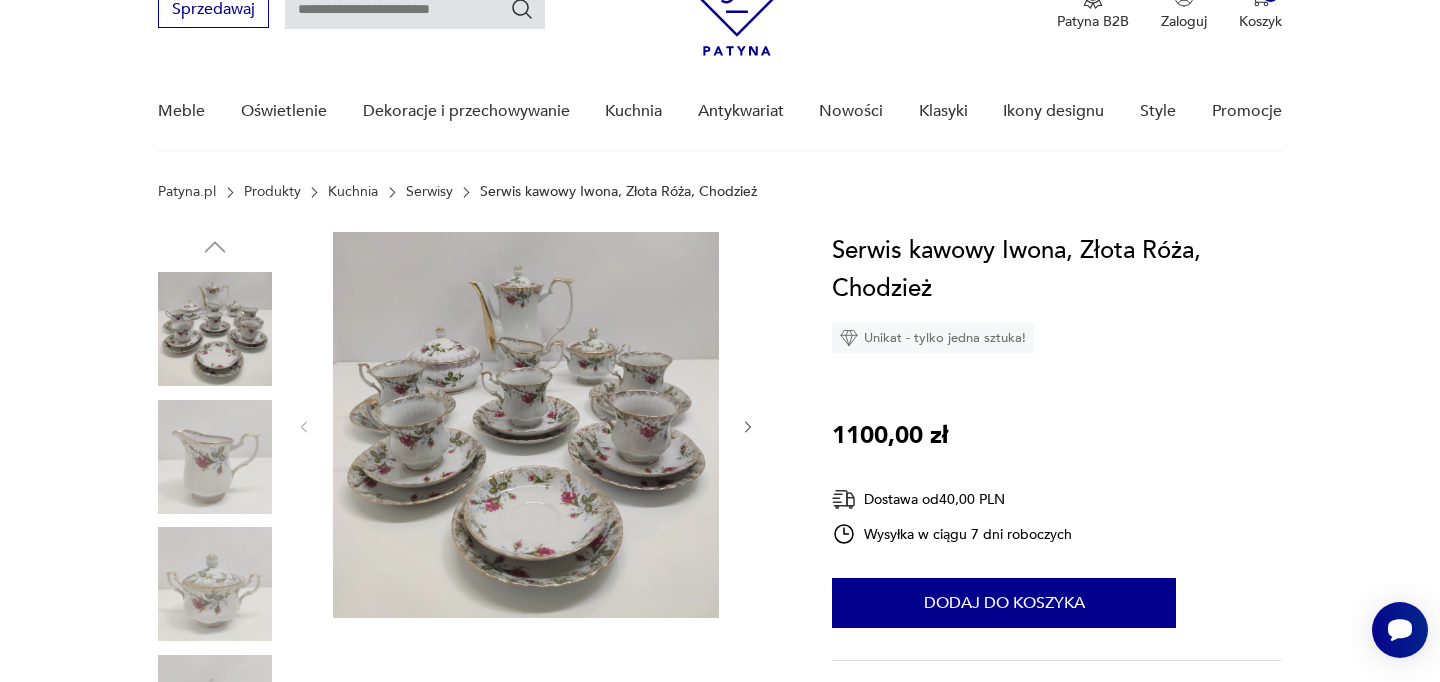 scroll, scrollTop: 100, scrollLeft: 0, axis: vertical 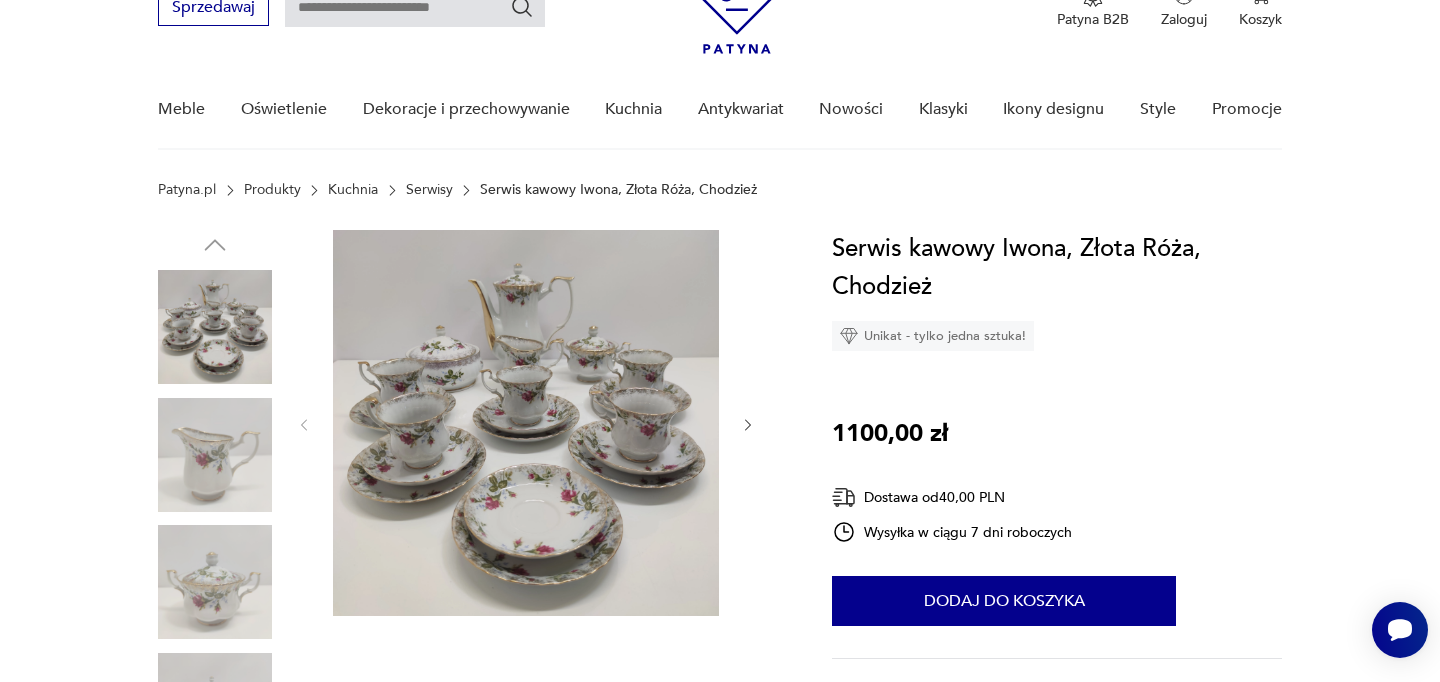 click on "Opis produktu Wymiary:
dzbanek – długość: 22cm, szerokość: 11cm, wysokość: 22cm, głębokość: 17cm
mlecznik – długość: 13cm, szerokość: 8cm, wysokość: 11cm, głębokość: 8cm
( mlecznik posiada niewielkie pęknięcie widoczne na zdjęciu ale nie przeszkadza w
użytkowaniu)
cukierniczka – długość: 15cm, szerokość: 10,5cm, wysokość: 11cm, głębokość: 6cm
bombonierka – średnica: 14,5cm, wysokość: 11cm, głębokość: 5,5cm
( bombonierka posiada kraski na dnie)
5x filiżanki – wysokość: 8cm, średnica: 8,5cm
6x spodki – wysokość: 2,5cm, średnica: 14cm
6x deserowe – średnica: 17cm
NR.[NUMBER] Rozwiń więcej Szczegóły produktu Miasto sprzedawcy :   [CITY] Liczba sztuk:   1 Tagi:   Wielkanocny stół ,  Pierwszy śnieg O sprzedawcy [SELLER_NAME] Zweryfikowany sprzedawca [SELLER_NAME] Od 3 lat z Patyną Dostawa i zwroty Dostępne formy dostawy: Odbior osobisty   0,00 PLN Kurier   40,00 PLN Zwroty:   14 dni od momentu otrzymania przesyłki. 1100,00 zł 40,00 PLN" at bounding box center (720, 892) 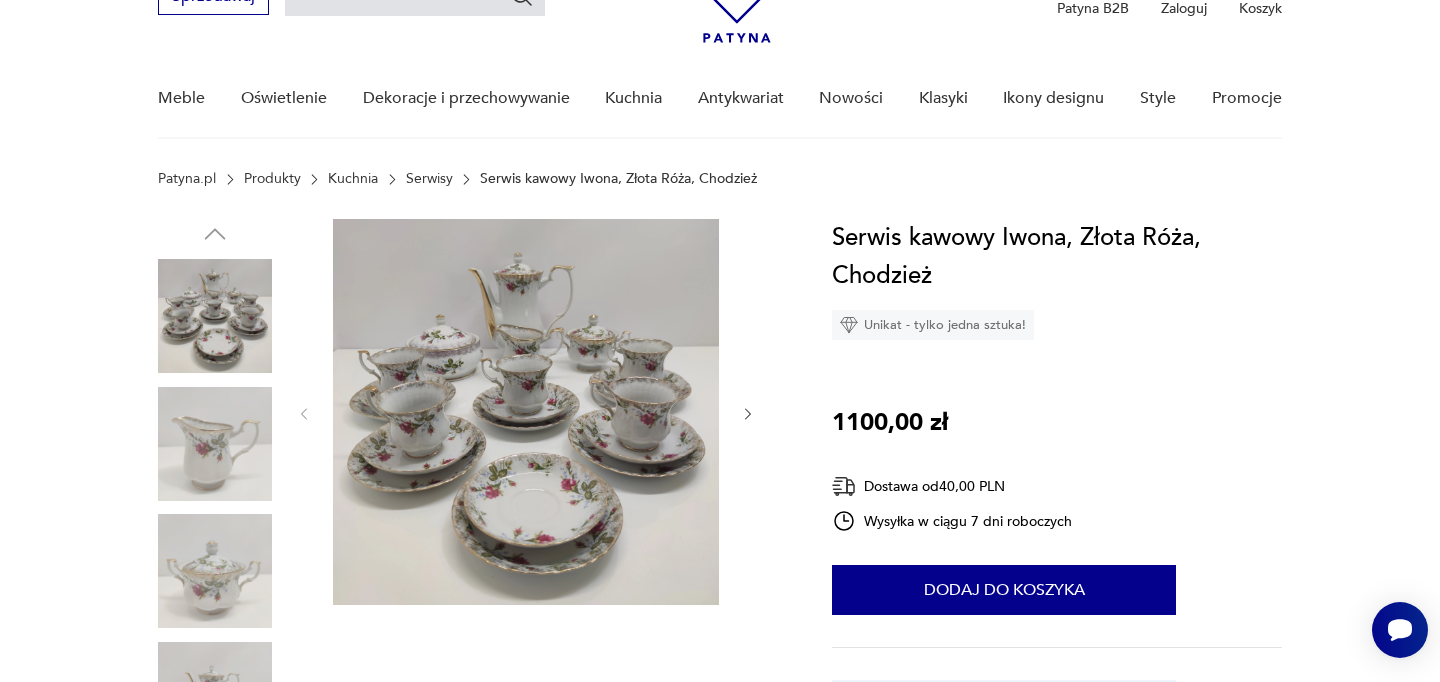 click on "Opis produktu Wymiary:
dzbanek – długość: 22cm, szerokość: 11cm, wysokość: 22cm, głębokość: 17cm
mlecznik – długość: 13cm, szerokość: 8cm, wysokość: 11cm, głębokość: 8cm
( mlecznik posiada niewielkie pęknięcie widoczne na zdjęciu ale nie przeszkadza w
użytkowaniu)
cukierniczka – długość: 15cm, szerokość: 10,5cm, wysokość: 11cm, głębokość: 6cm
bombonierka – średnica: 14,5cm, wysokość: 11cm, głębokość: 5,5cm
( bombonierka posiada kraski na dnie)
5x filiżanki – wysokość: 8cm, średnica: 8,5cm
6x spodki – wysokość: 2,5cm, średnica: 14cm
6x deserowe – średnica: 17cm
NR.[NUMBER] Rozwiń więcej Szczegóły produktu Miasto sprzedawcy :   [CITY] Liczba sztuk:   1 Tagi:   Wielkanocny stół ,  Pierwszy śnieg O sprzedawcy [SELLER_NAME] Zweryfikowany sprzedawca [SELLER_NAME] Od 3 lat z Patyną Dostawa i zwroty Dostępne formy dostawy: Odbior osobisty   0,00 PLN Kurier   40,00 PLN Zwroty:   14 dni od momentu otrzymania przesyłki. 1100,00 zł 40,00 PLN" at bounding box center [720, 881] 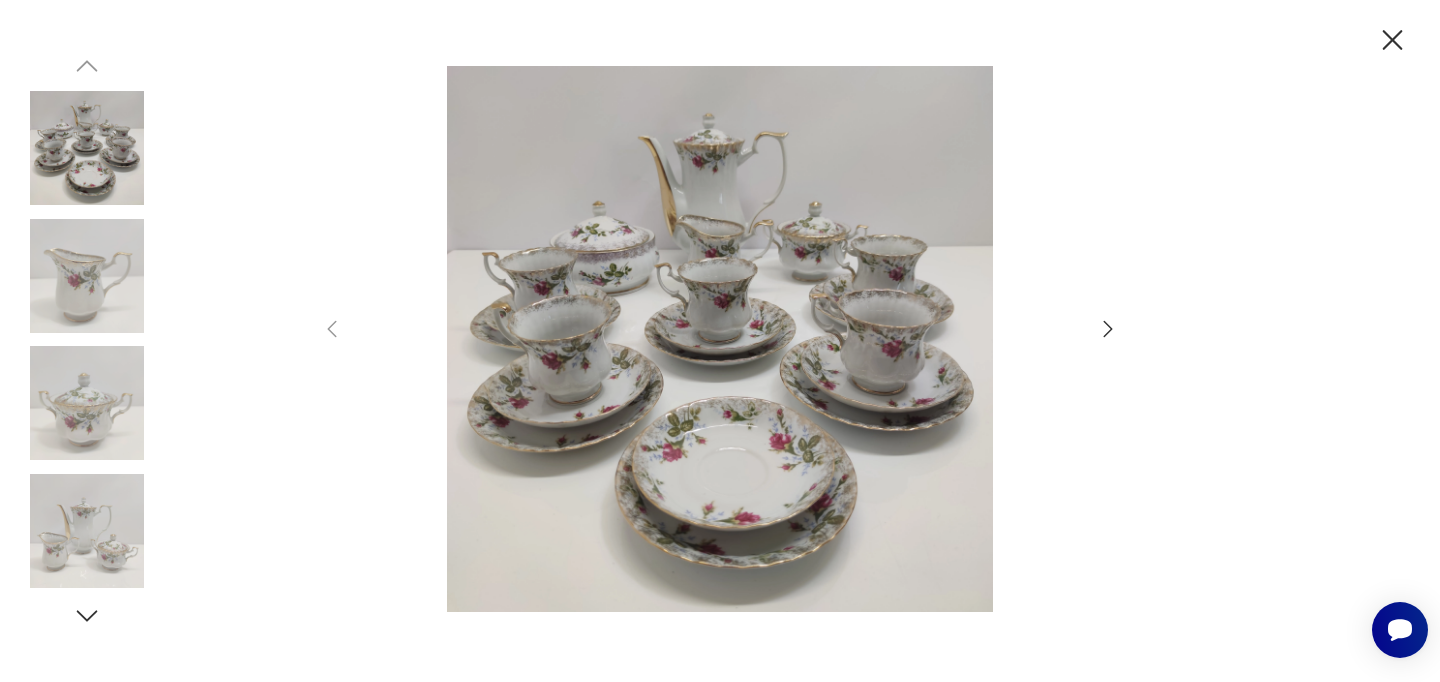 click at bounding box center [720, 339] 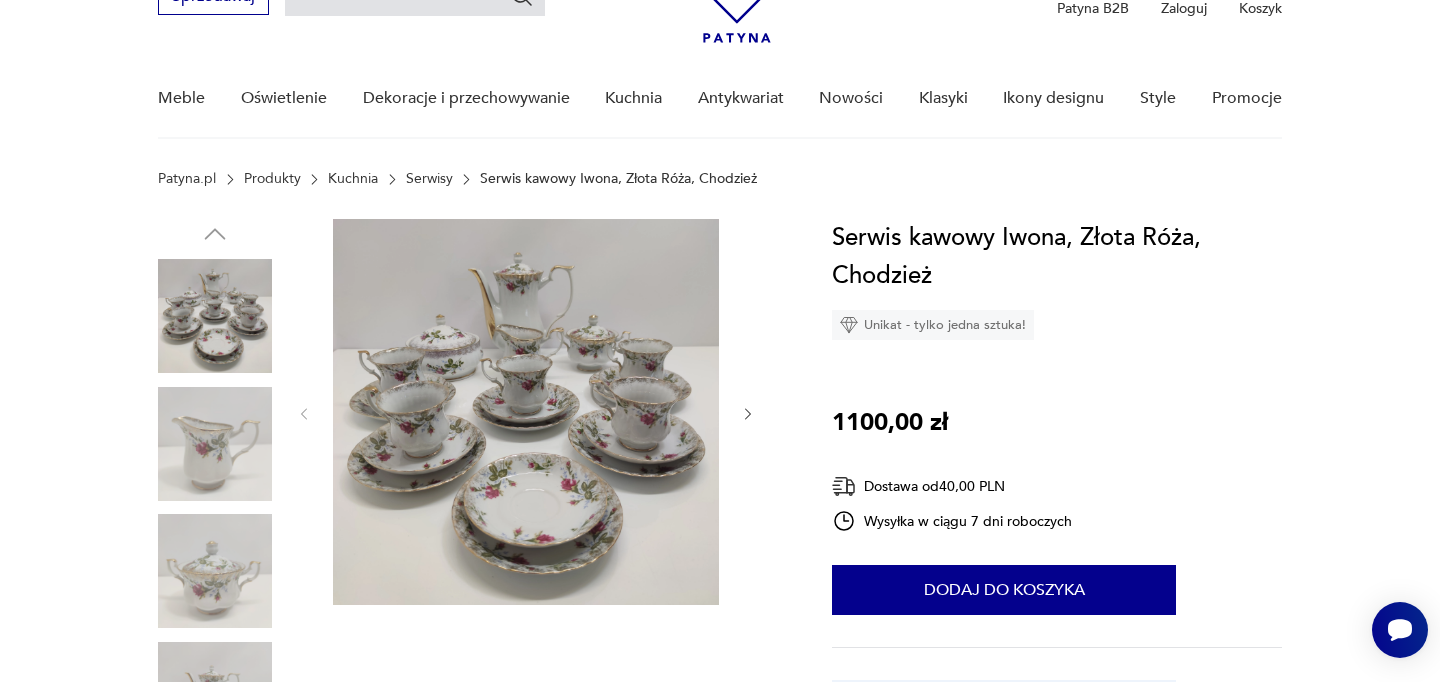 click on "Opis produktu Wymiary:
dzbanek – długość: 22cm, szerokość: 11cm, wysokość: 22cm, głębokość: 17cm
mlecznik – długość: 13cm, szerokość: 8cm, wysokość: 11cm, głębokość: 8cm
( mlecznik posiada niewielkie pęknięcie widoczne na zdjęciu ale nie przeszkadza w
użytkowaniu)
cukierniczka – długość: 15cm, szerokość: 10,5cm, wysokość: 11cm, głębokość: 6cm
bombonierka – średnica: 14,5cm, wysokość: 11cm, głębokość: 5,5cm
( bombonierka posiada kraski na dnie)
5x filiżanki – wysokość: 8cm, średnica: 8,5cm
6x spodki – wysokość: 2,5cm, średnica: 14cm
6x deserowe – średnica: 17cm
NR.[NUMBER] Rozwiń więcej Szczegóły produktu Miasto sprzedawcy :   [CITY] Liczba sztuk:   1 Tagi:   Wielkanocny stół ,  Pierwszy śnieg O sprzedawcy [SELLER_NAME] Zweryfikowany sprzedawca [SELLER_NAME] Od 3 lat z Patyną Dostawa i zwroty Dostępne formy dostawy: Odbior osobisty   0,00 PLN Kurier   40,00 PLN Zwroty:   14 dni od momentu otrzymania przesyłki. 1100,00 zł 40,00 PLN" at bounding box center [720, 881] 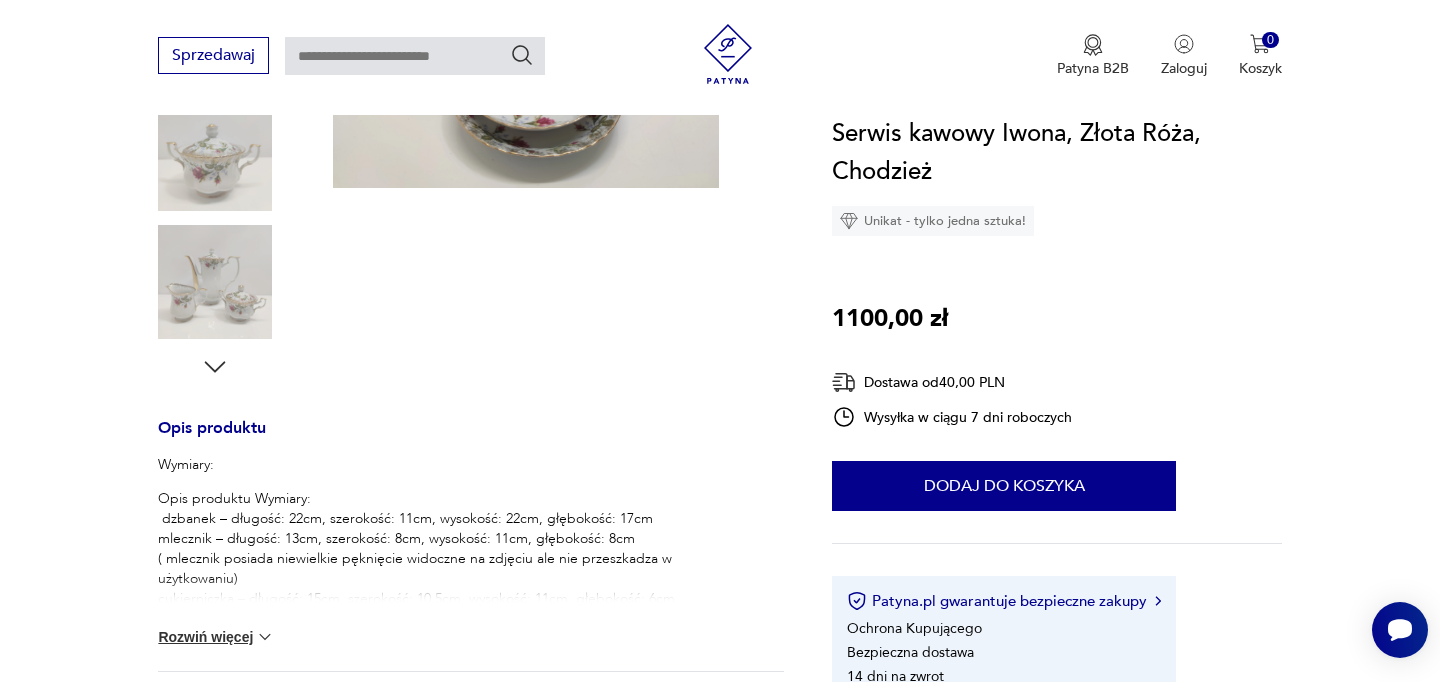 scroll, scrollTop: 578, scrollLeft: 0, axis: vertical 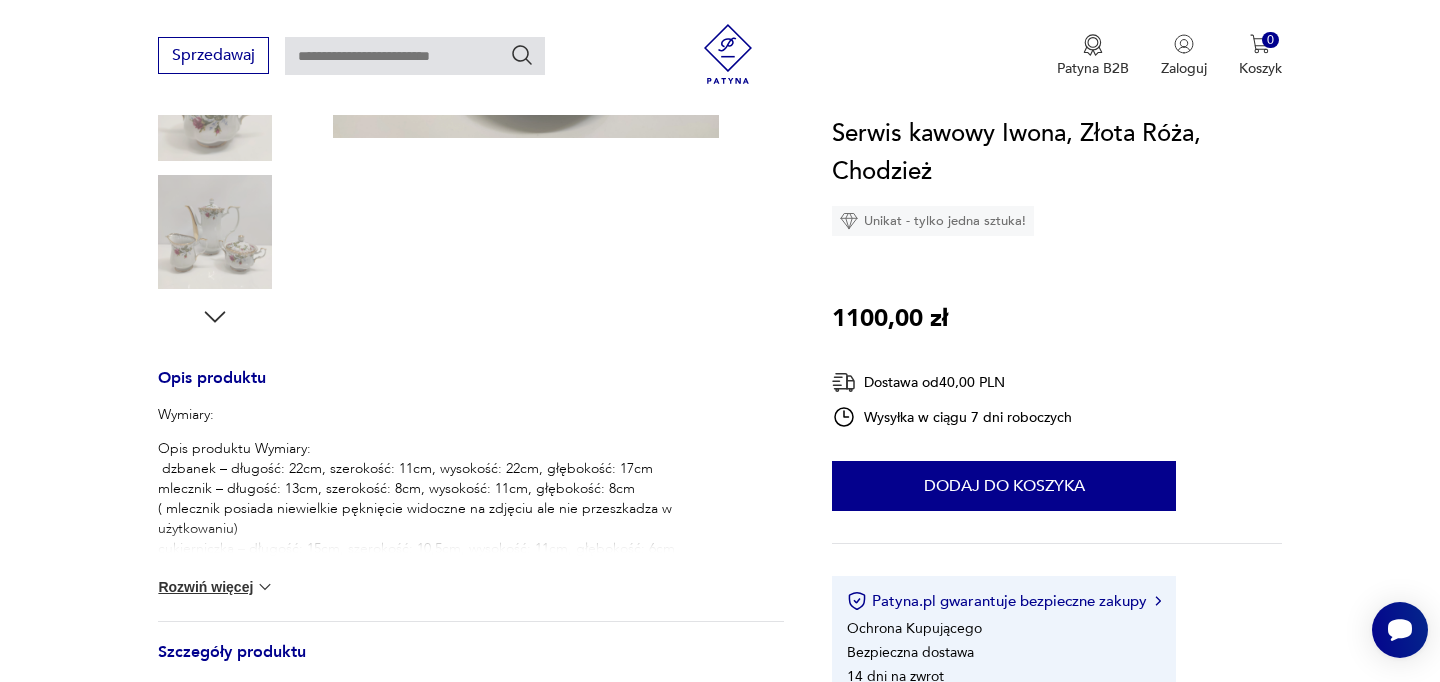 click on "Opis produktu Wymiary:
dzbanek – długość: 22cm, szerokość: 11cm, wysokość: 22cm, głębokość: 17cm
mlecznik – długość: 13cm, szerokość: 8cm, wysokość: 11cm, głębokość: 8cm
( mlecznik posiada niewielkie pęknięcie widoczne na zdjęciu ale nie przeszkadza w
użytkowaniu)
cukierniczka – długość: 15cm, szerokość: 10,5cm, wysokość: 11cm, głębokość: 6cm
bombonierka – średnica: 14,5cm, wysokość: 11cm, głębokość: 5,5cm
( bombonierka posiada kraski na dnie)
5x filiżanki – wysokość: 8cm, średnica: 8,5cm
6x spodki – wysokość: 2,5cm, średnica: 14cm
6x deserowe – średnica: 17cm
NR.[NUMBER] Rozwiń więcej Szczegóły produktu Miasto sprzedawcy :   [CITY] Liczba sztuk:   1 Tagi:   Wielkanocny stół ,  Pierwszy śnieg O sprzedawcy [SELLER_NAME] Zweryfikowany sprzedawca [SELLER_NAME] Od 3 lat z Patyną Dostawa i zwroty Dostępne formy dostawy: Odbior osobisty   0,00 PLN Kurier   40,00 PLN Zwroty:   14 dni od momentu otrzymania przesyłki. 1100,00 zł 40,00 PLN" at bounding box center (720, 414) 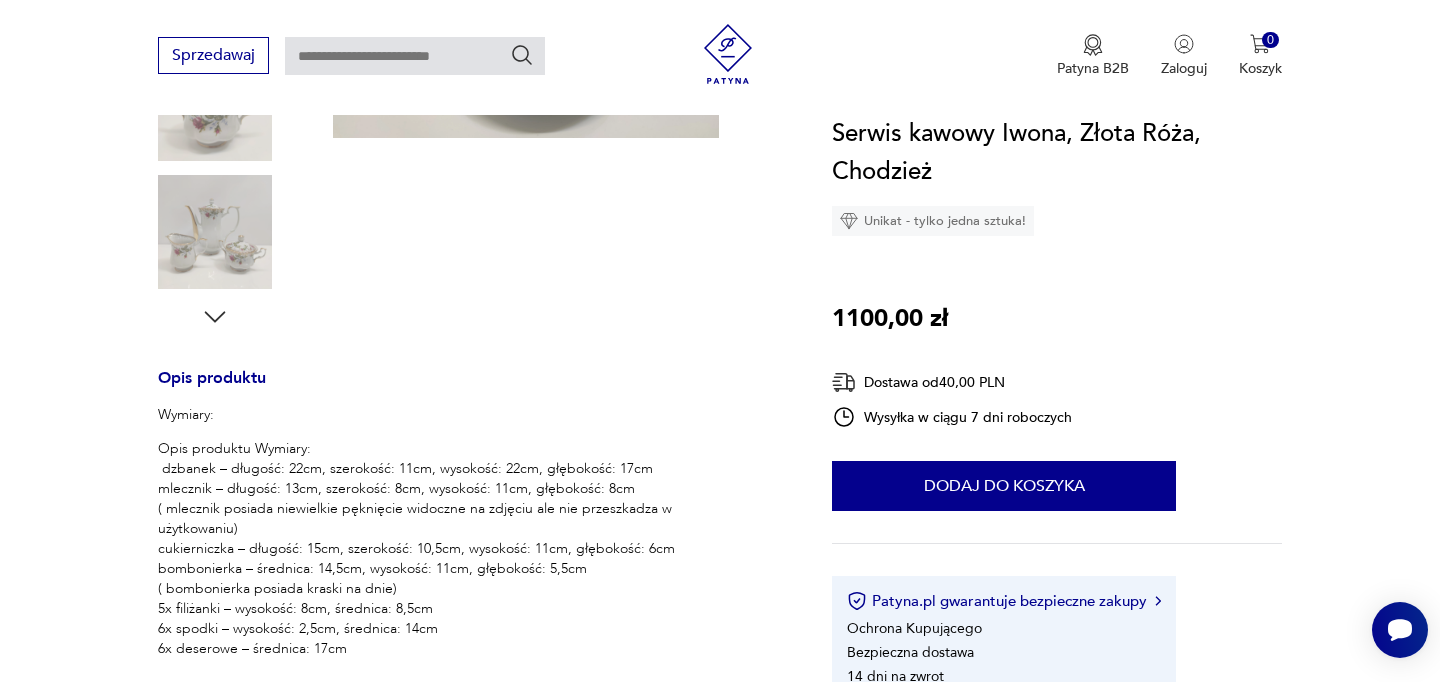 click on "Opis produktu Wymiary:
dzbanek – długość: 22cm, szerokość: 11cm, wysokość: 22cm, głębokość: 17cm
mlecznik – długość: 13cm, szerokość: 8cm, wysokość: 11cm, głębokość: 8cm
( mlecznik posiada niewielkie pęknięcie widoczne na zdjęciu ale nie przeszkadza w
użytkowaniu)
cukierniczka – długość: 15cm, szerokość: 10,5cm, wysokość: 11cm, głębokość: 6cm
bombonierka – średnica: 14,5cm, wysokość: 11cm, głębokość: 5,5cm
( bombonierka posiada kraski na dnie)
5x filiżanki – wysokość: 8cm, średnica: 8,5cm
6x spodki – wysokość: 2,5cm, średnica: 14cm
6x deserowe – średnica: 17cm
NR.[NUMBER]" at bounding box center (416, 559) 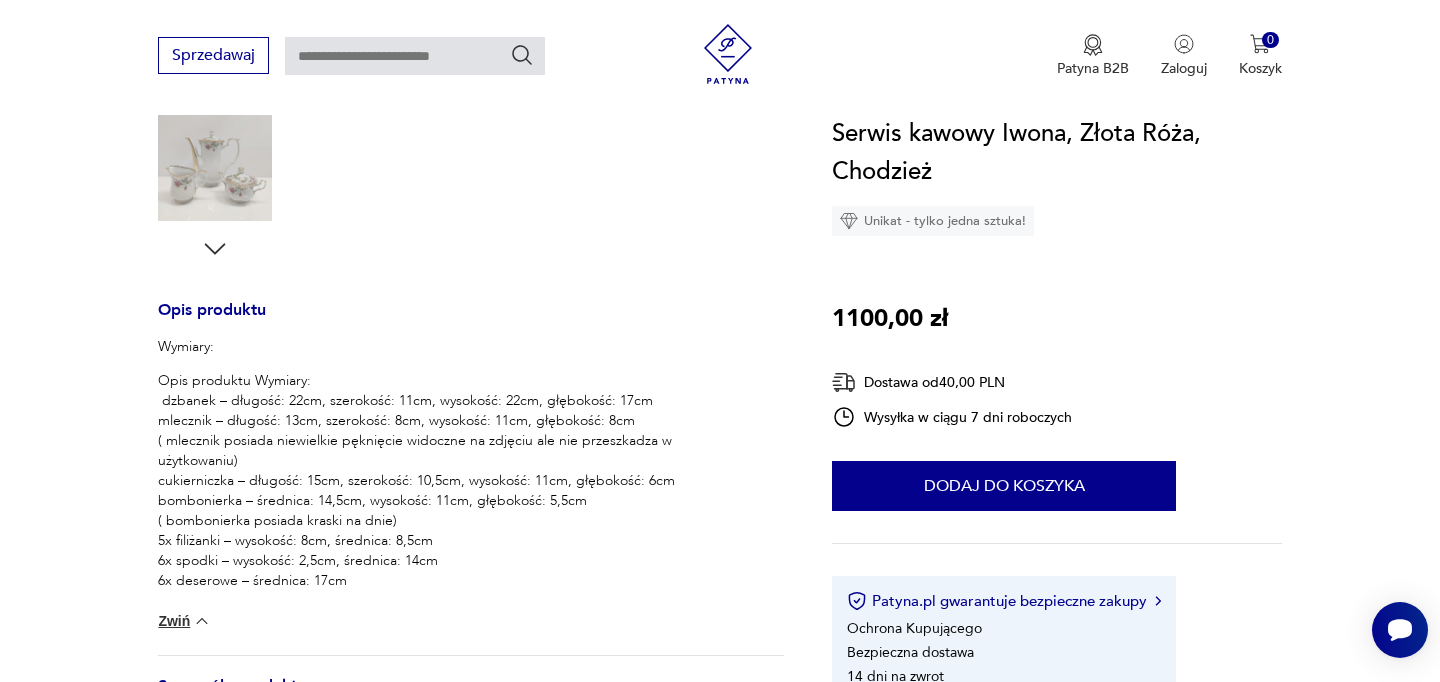 scroll, scrollTop: 660, scrollLeft: 0, axis: vertical 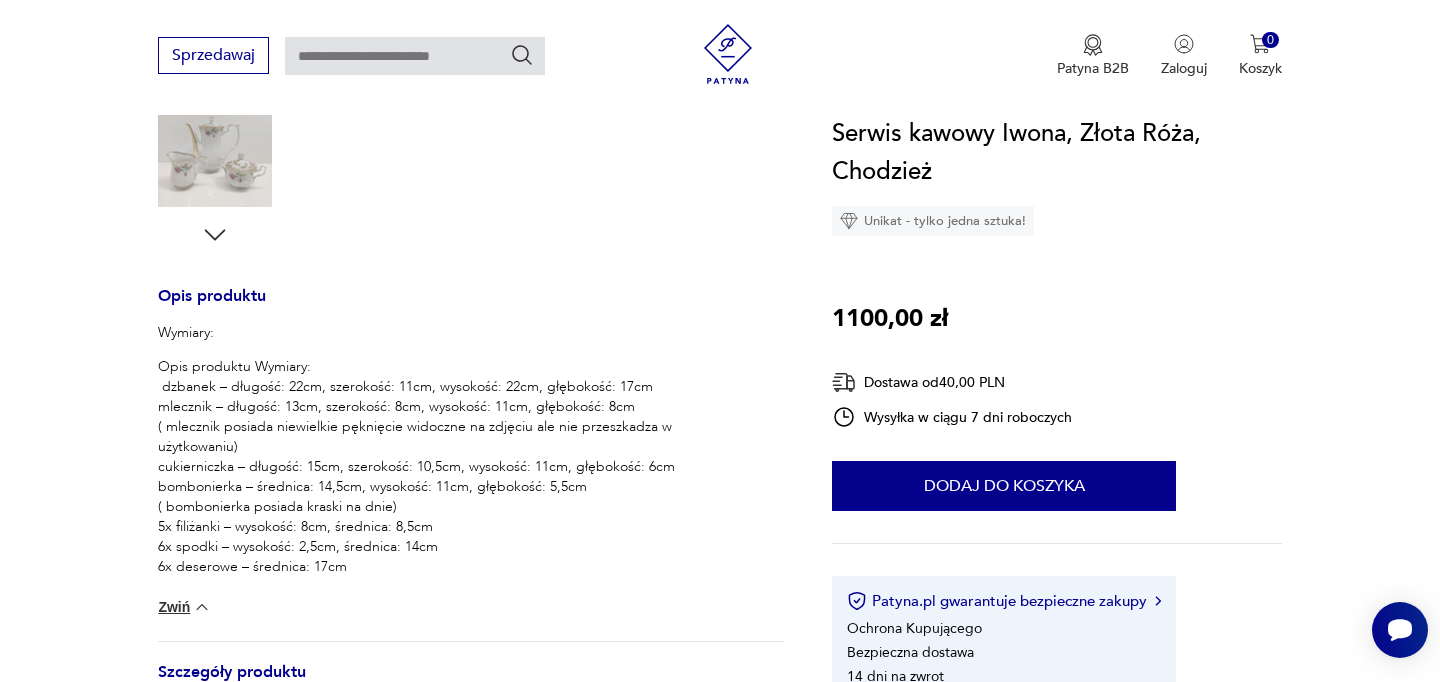 click on "Opis produktu Wymiary:
dzbanek – długość: 22cm, szerokość: 11cm, wysokość: 22cm, głębokość: 17cm
mlecznik – długość: 13cm, szerokość: 8cm, wysokość: 11cm, głębokość: 8cm
( mlecznik posiada niewielkie pęknięcie widoczne na zdjęciu ale nie przeszkadza w
użytkowaniu)
cukierniczka – długość: 15cm, szerokość: 10,5cm, wysokość: 11cm, głębokość: 6cm
bombonierka – średnica: 14,5cm, wysokość: 11cm, głębokość: 5,5cm
( bombonierka posiada kraski na dnie)
5x filiżanki – wysokość: 8cm, średnica: 8,5cm
6x spodki – wysokość: 2,5cm, średnica: 14cm
6x deserowe – średnica: 17cm
NR.[NUMBER]" at bounding box center [416, 477] 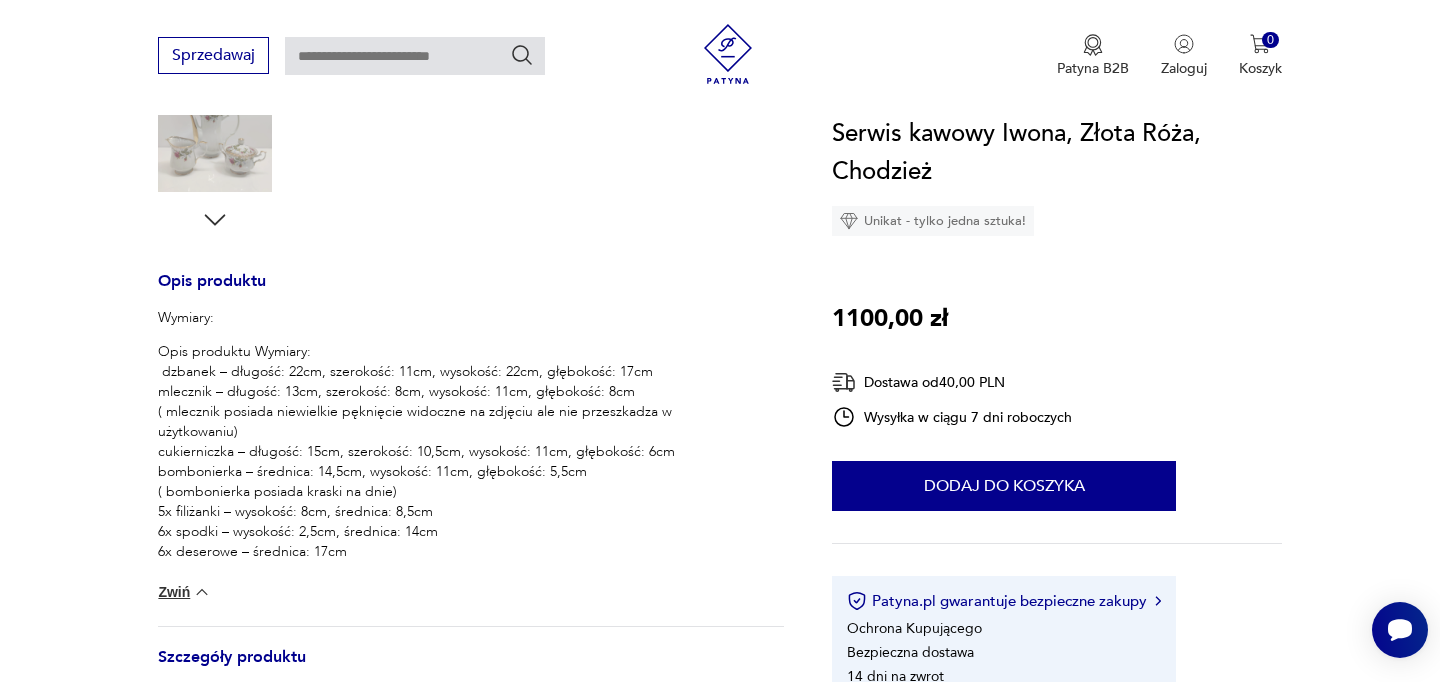 scroll, scrollTop: 677, scrollLeft: 0, axis: vertical 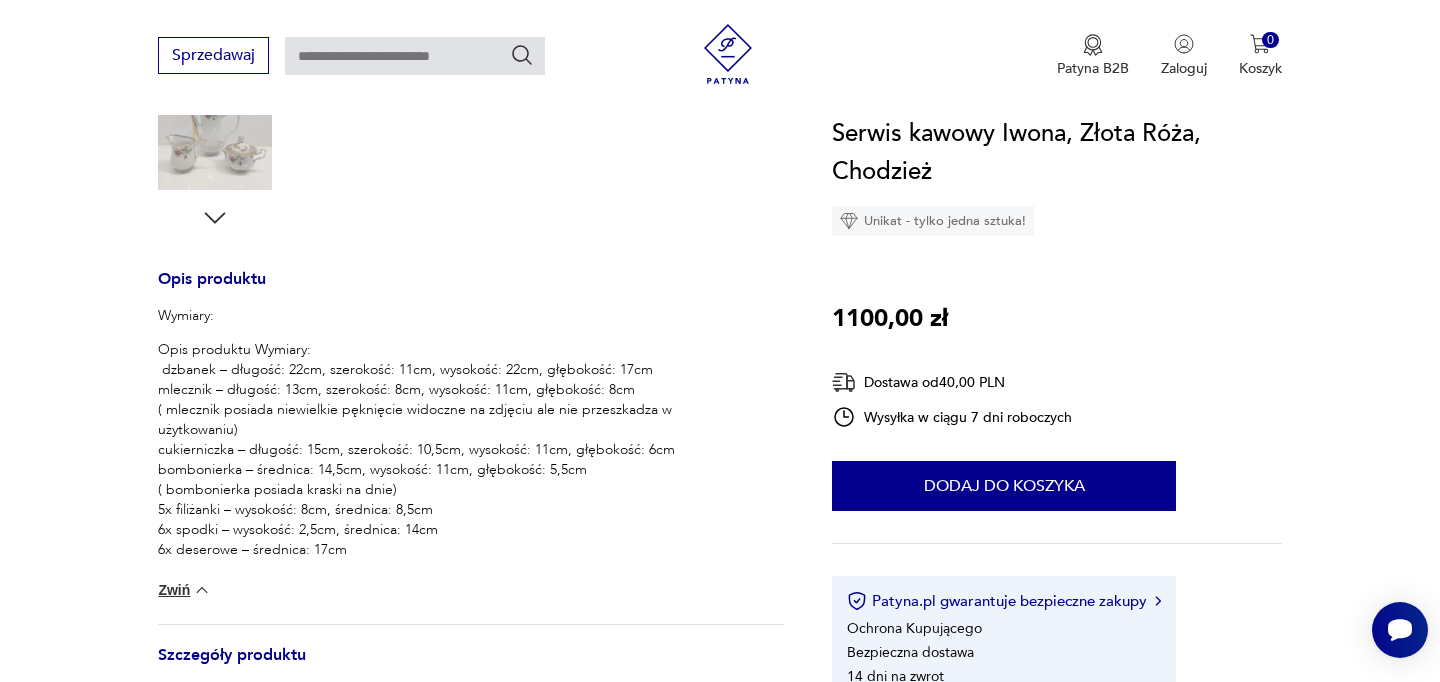 click on "Opis produktu Wymiary:
dzbanek – długość: 22cm, szerokość: 11cm, wysokość: 22cm, głębokość: 17cm
mlecznik – długość: 13cm, szerokość: 8cm, wysokość: 11cm, głębokość: 8cm
( mlecznik posiada niewielkie pęknięcie widoczne na zdjęciu ale nie przeszkadza w
użytkowaniu)
cukierniczka – długość: 15cm, szerokość: 10,5cm, wysokość: 11cm, głębokość: 6cm
bombonierka – średnica: 14,5cm, wysokość: 11cm, głębokość: 5,5cm
( bombonierka posiada kraski na dnie)
5x filiżanki – wysokość: 8cm, średnica: 8,5cm
6x spodki – wysokość: 2,5cm, średnica: 14cm
6x deserowe – średnica: 17cm
NR.[NUMBER] Zwiń Szczegóły produktu Miasto sprzedawcy :   [CITY] Liczba sztuk:   1 Tagi:   Wielkanocny stół ,  Pierwszy śnieg O sprzedawcy [SELLER_NAME] Zweryfikowany sprzedawca [SELLER_NAME] Od 3 lat z Patyną Dostawa i zwroty Dostępne formy dostawy: Odbior osobisty   0,00 PLN Kurier   40,00 PLN Zwroty:   14 dni od momentu otrzymania przesyłki. Unikat - tylko jedna sztuka! 1" at bounding box center [720, 366] 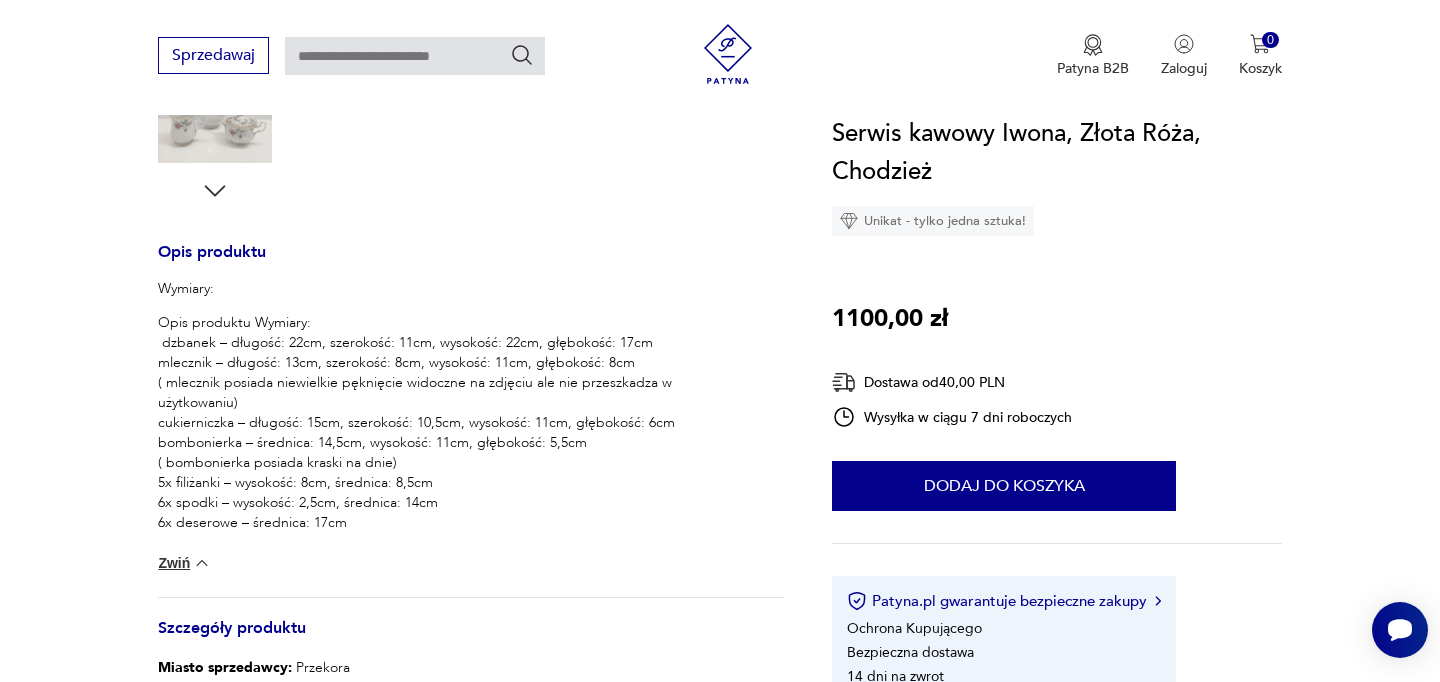 click on "Opis produktu Wymiary:
dzbanek – długość: 22cm, szerokość: 11cm, wysokość: 22cm, głębokość: 17cm
mlecznik – długość: 13cm, szerokość: 8cm, wysokość: 11cm, głębokość: 8cm
( mlecznik posiada niewielkie pęknięcie widoczne na zdjęciu ale nie przeszkadza w
użytkowaniu)
cukierniczka – długość: 15cm, szerokość: 10,5cm, wysokość: 11cm, głębokość: 6cm
bombonierka – średnica: 14,5cm, wysokość: 11cm, głębokość: 5,5cm
( bombonierka posiada kraski na dnie)
5x filiżanki – wysokość: 8cm, średnica: 8,5cm
6x spodki – wysokość: 2,5cm, średnica: 14cm
6x deserowe – średnica: 17cm
NR.[NUMBER] Zwiń Szczegóły produktu Miasto sprzedawcy :   [CITY] Liczba sztuk:   1 Tagi:   Wielkanocny stół ,  Pierwszy śnieg O sprzedawcy [SELLER_NAME] Zweryfikowany sprzedawca [SELLER_NAME] Od 3 lat z Patyną Dostawa i zwroty Dostępne formy dostawy: Odbior osobisty   0,00 PLN Kurier   40,00 PLN Zwroty:   14 dni od momentu otrzymania przesyłki. Unikat - tylko jedna sztuka! 1" at bounding box center [720, 339] 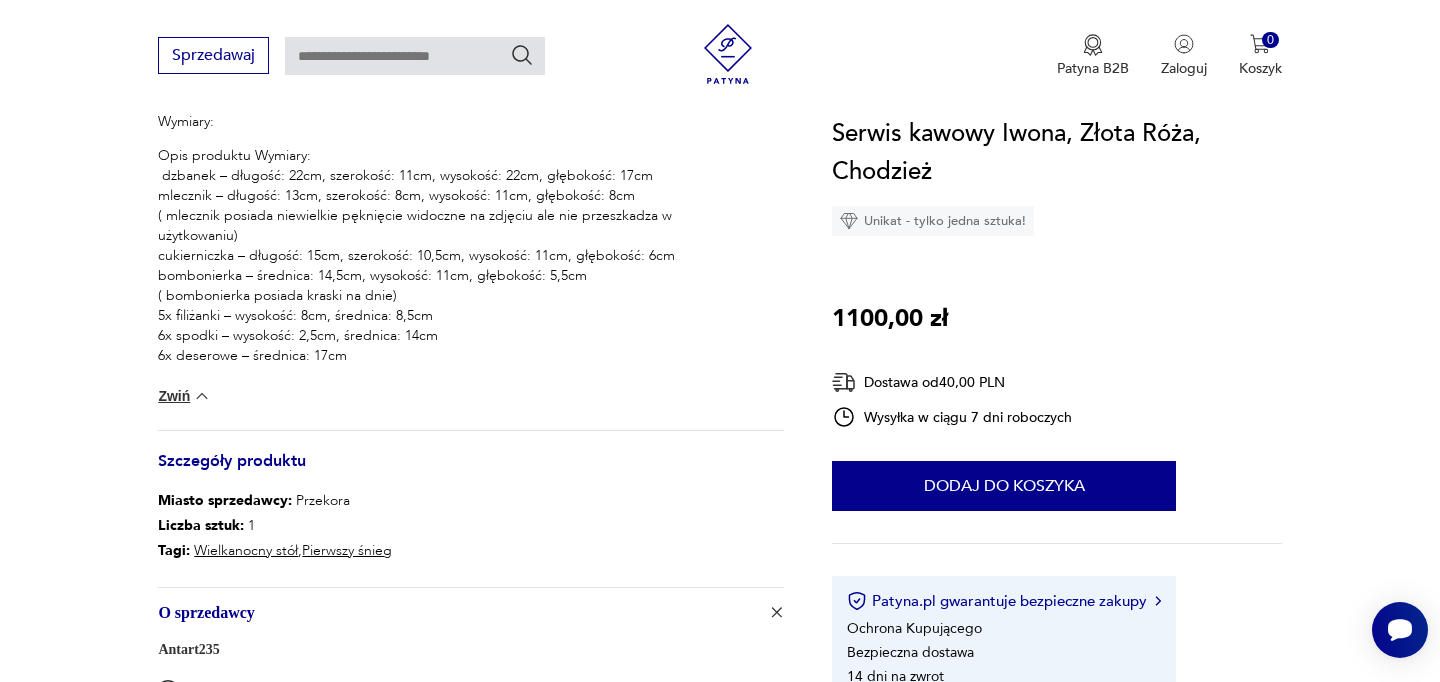 click on "Opis produktu Wymiary:
dzbanek – długość: 22cm, szerokość: 11cm, wysokość: 22cm, głębokość: 17cm
mlecznik – długość: 13cm, szerokość: 8cm, wysokość: 11cm, głębokość: 8cm
( mlecznik posiada niewielkie pęknięcie widoczne na zdjęciu ale nie przeszkadza w
użytkowaniu)
cukierniczka – długość: 15cm, szerokość: 10,5cm, wysokość: 11cm, głębokość: 6cm
bombonierka – średnica: 14,5cm, wysokość: 11cm, głębokość: 5,5cm
( bombonierka posiada kraski na dnie)
5x filiżanki – wysokość: 8cm, średnica: 8,5cm
6x spodki – wysokość: 2,5cm, średnica: 14cm
6x deserowe – średnica: 17cm
NR.[NUMBER] Zwiń Szczegóły produktu Miasto sprzedawcy :   [CITY] Liczba sztuk:   1 Tagi:   Wielkanocny stół ,  Pierwszy śnieg O sprzedawcy [SELLER_NAME] Zweryfikowany sprzedawca [SELLER_NAME] Od 3 lat z Patyną Dostawa i zwroty Dostępne formy dostawy: Odbior osobisty   0,00 PLN Kurier   40,00 PLN Zwroty:   14 dni od momentu otrzymania przesyłki. Unikat - tylko jedna sztuka! 1" at bounding box center [720, 172] 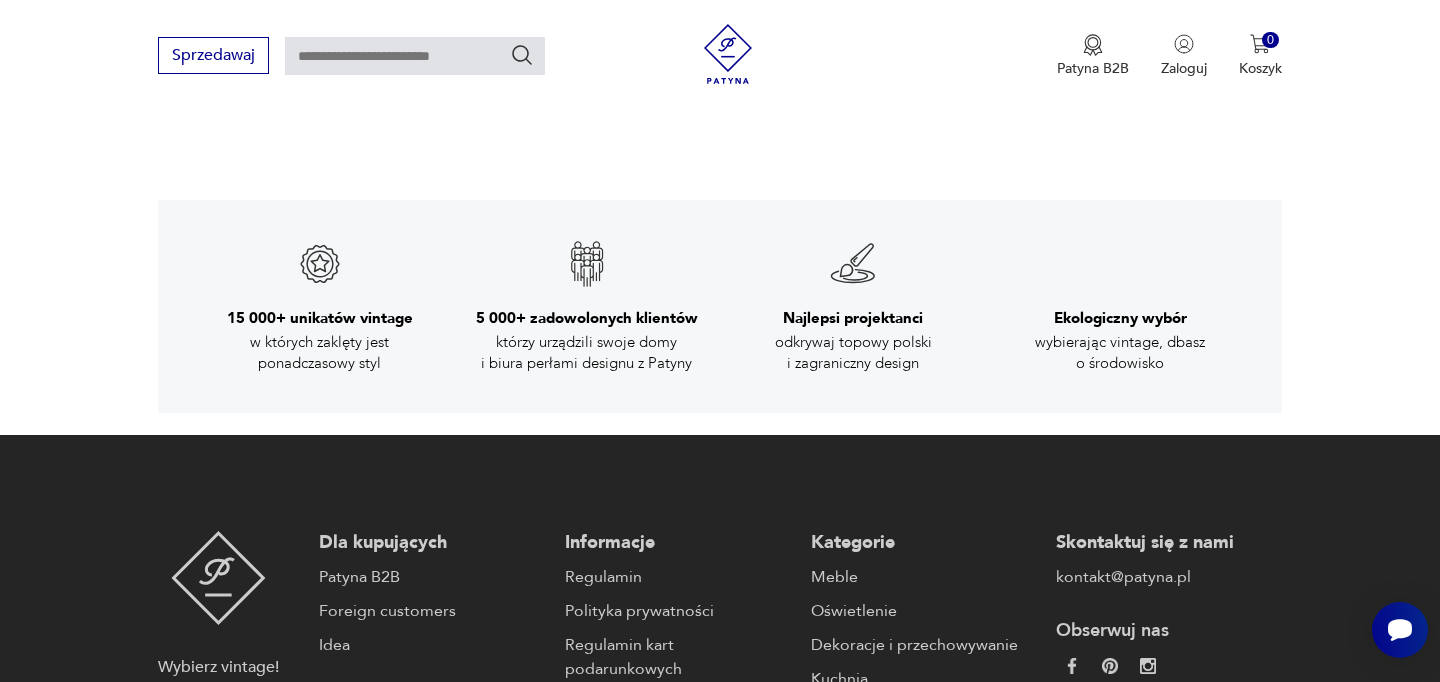 scroll, scrollTop: 3283, scrollLeft: 0, axis: vertical 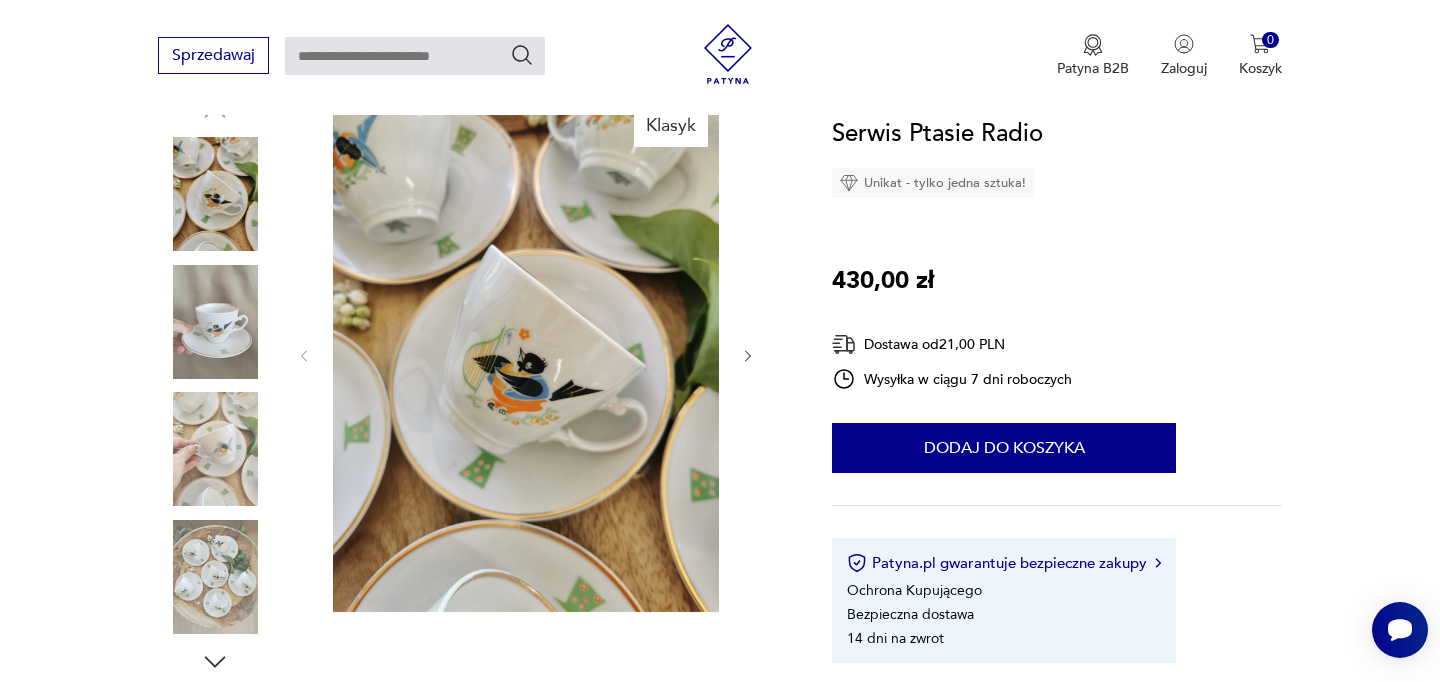 click at bounding box center (0, 0) 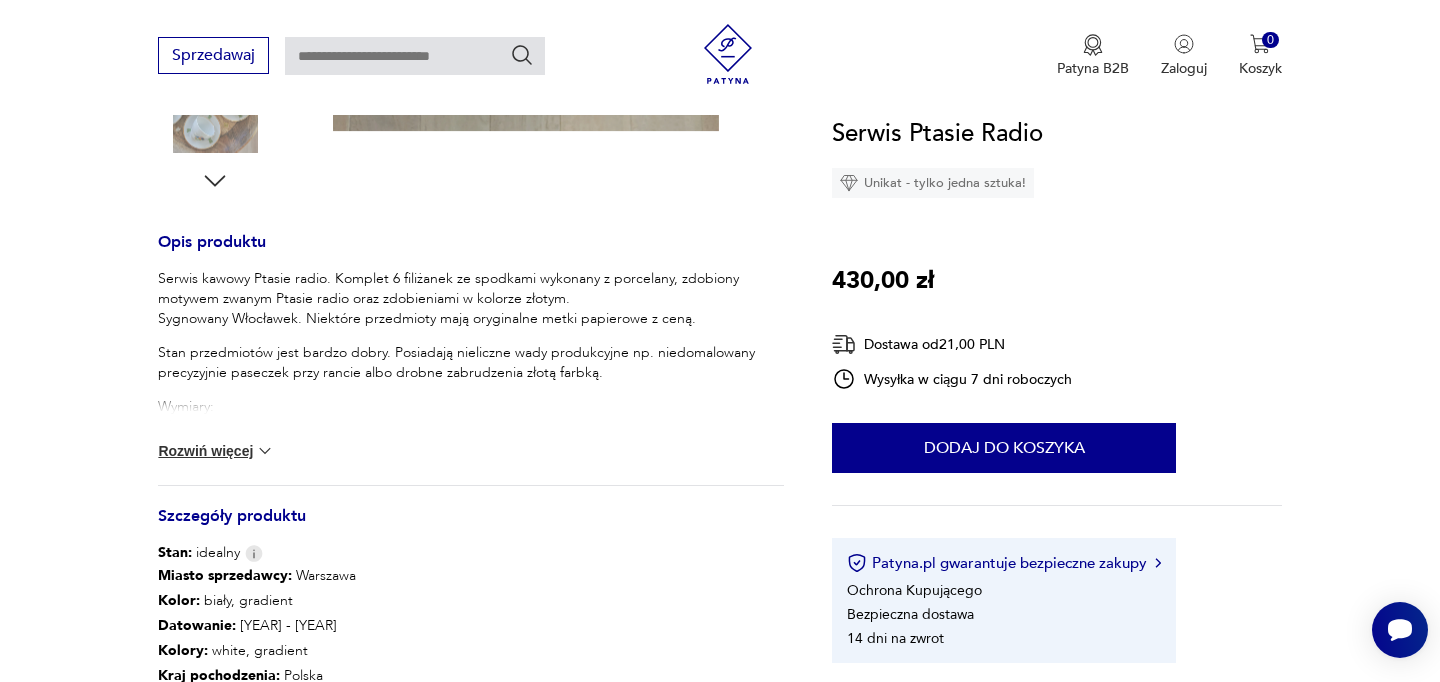 scroll, scrollTop: 718, scrollLeft: 0, axis: vertical 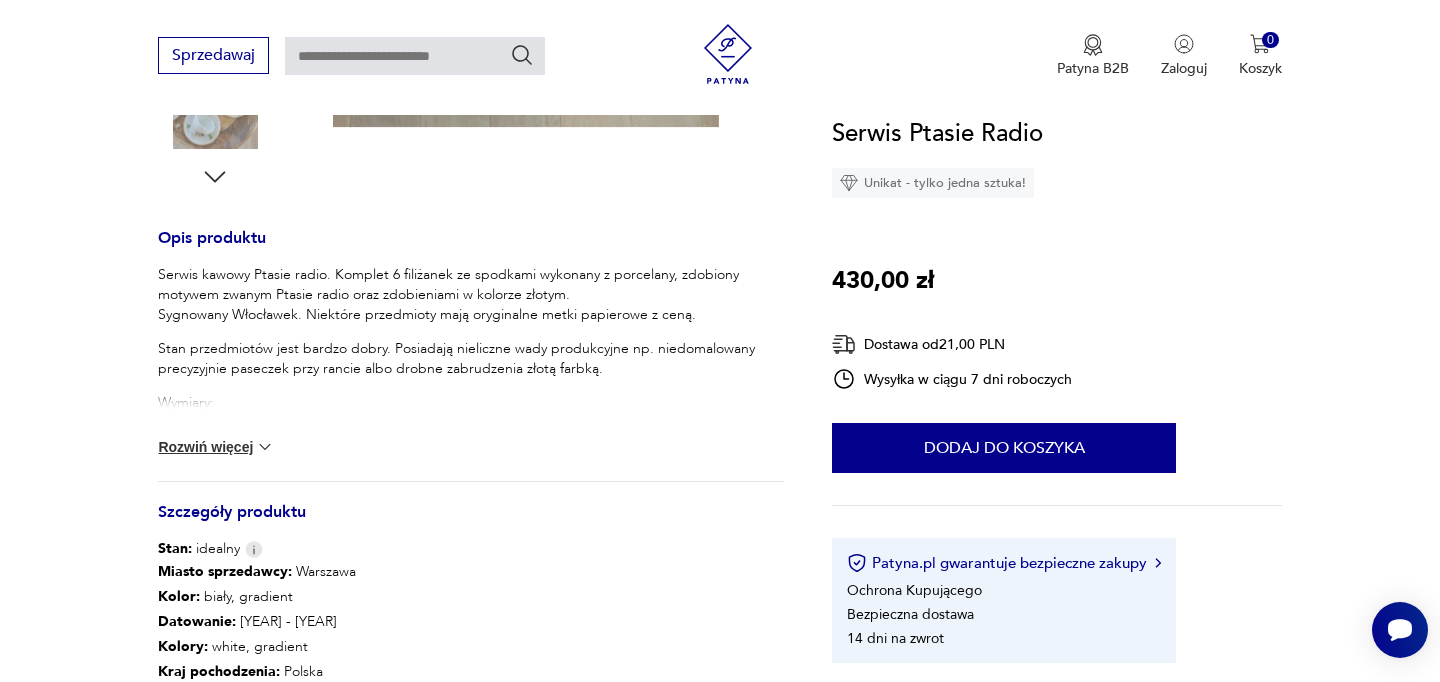click on "Serwis kawowy Ptasie radio. Komplet 6 filiżanek ze spodkami wykonany z porcelany, zdobiony motywem zwanym Ptasie radio oraz zdobieniami w kolorze złotym.
Sygnowany Włocławek. Niektóre przedmioty mają oryginalne metki papierowe z ceną." at bounding box center (471, 295) 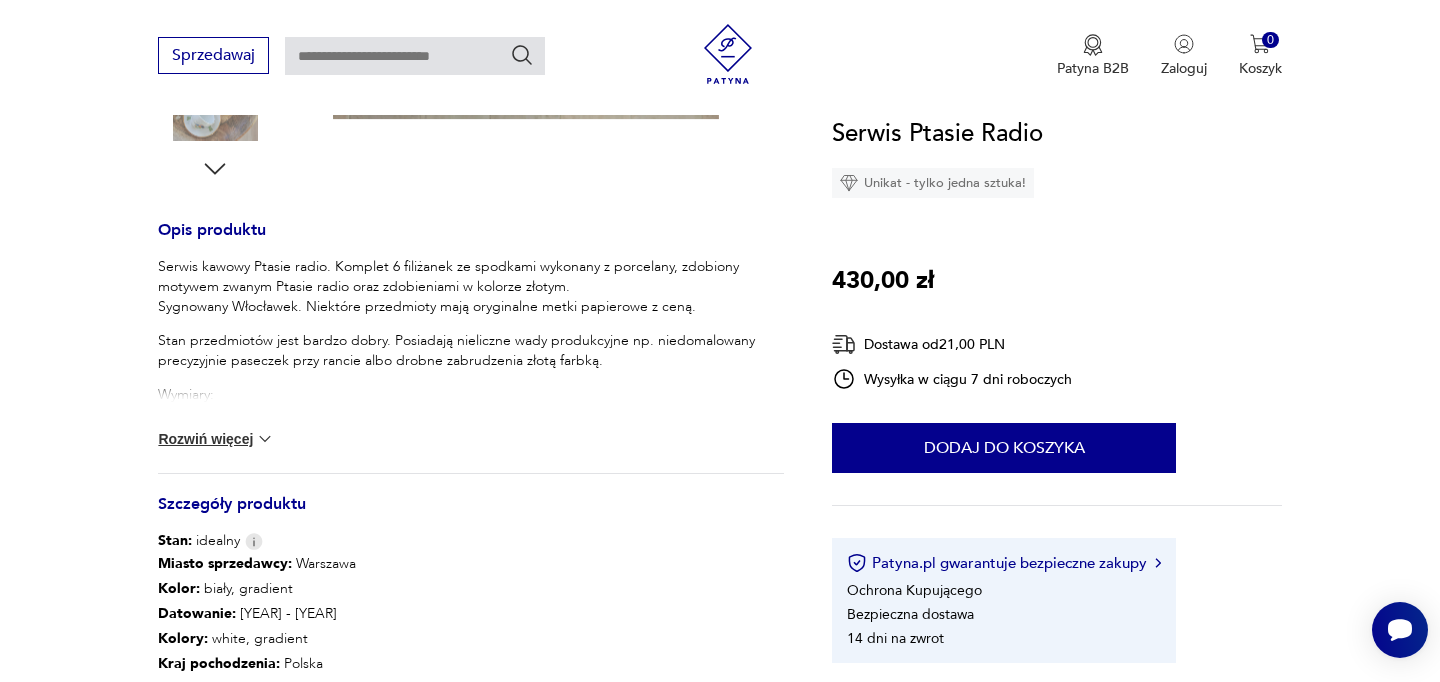 scroll, scrollTop: 727, scrollLeft: 0, axis: vertical 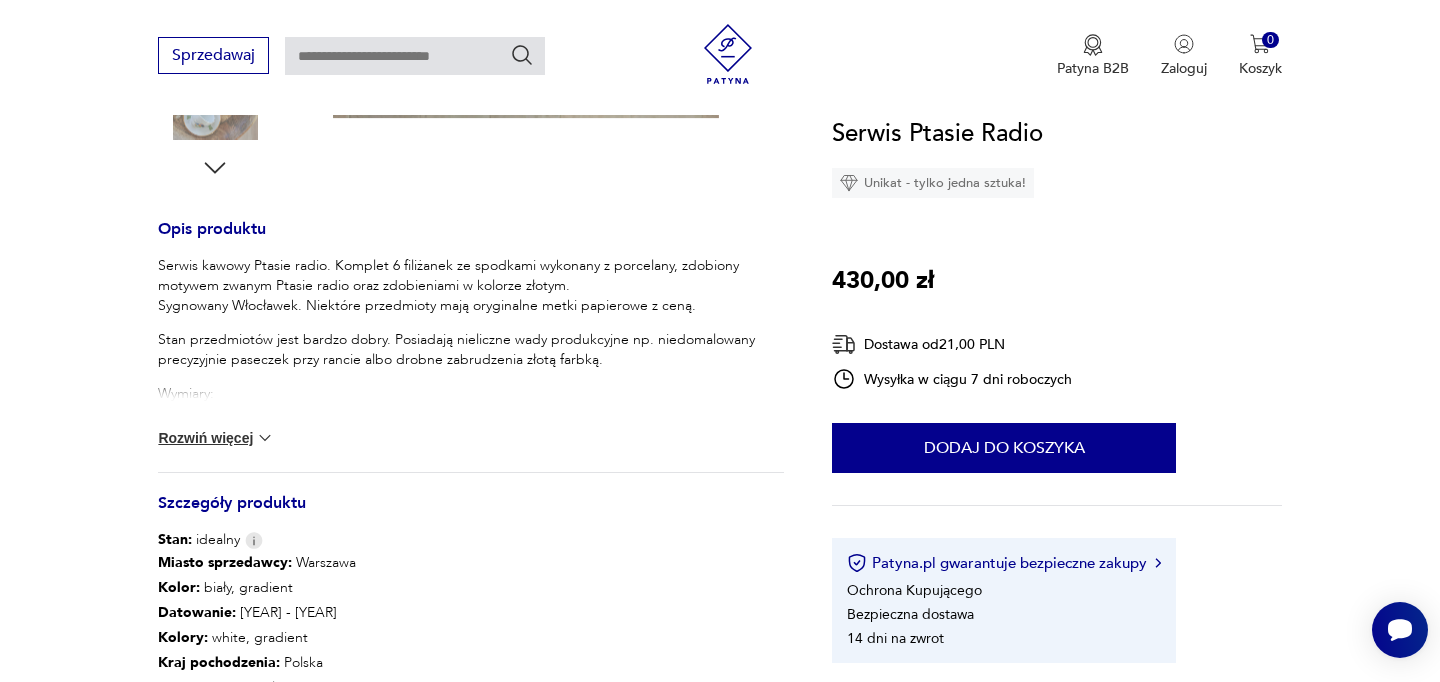 click on "Serwis kawowy Ptasie radio. Komplet 6 filiżanek ze spodkami wykonany z porcelany, zdobiony motywem zwanym Ptasie radio oraz zdobieniami w kolorze złotym.
Sygnowany Włocławek. Niektóre przedmioty mają oryginalne metki papierowe z ceną." at bounding box center [471, 286] 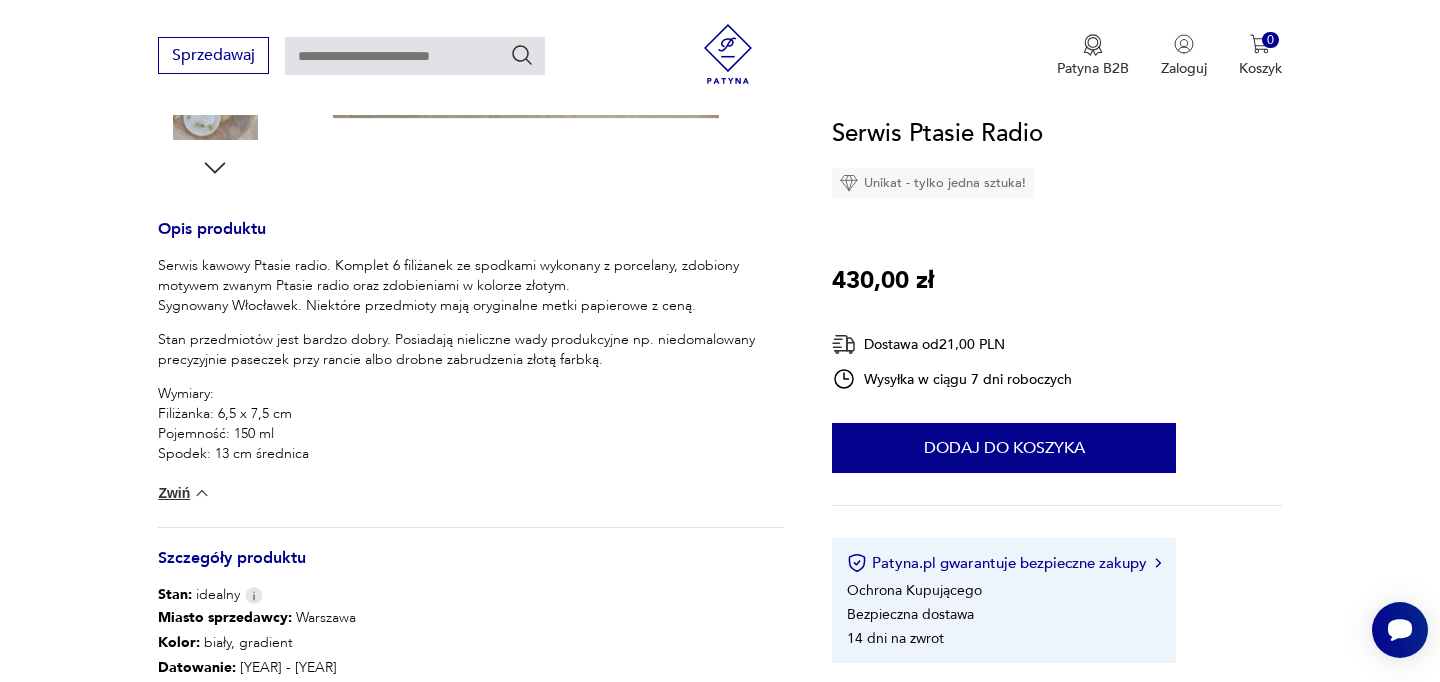 click on "Stan przedmiotów jest bardzo dobry. Posiadają nieliczne wady produkcyjne np. niedomalowany precyzyjnie paseczek przy rancie albo drobne zabrudzenia złotą farbką." at bounding box center (471, 350) 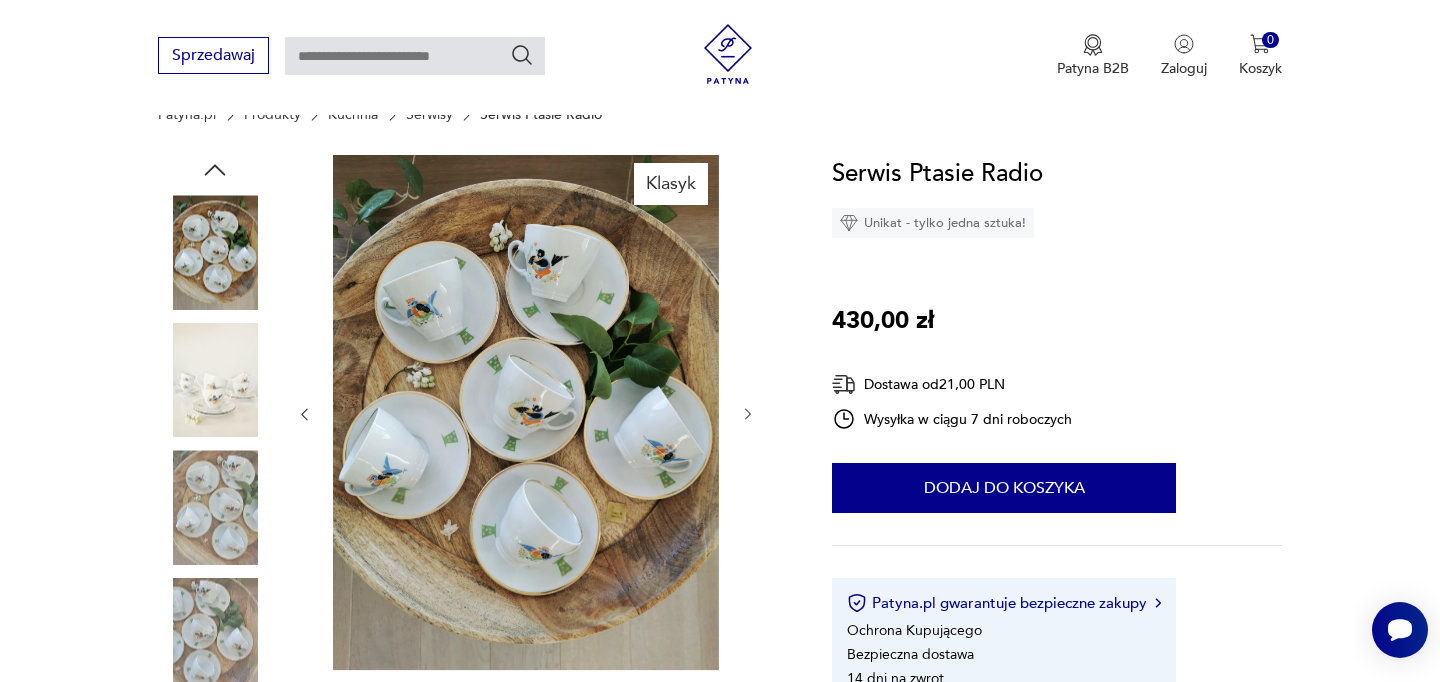 scroll, scrollTop: 174, scrollLeft: 0, axis: vertical 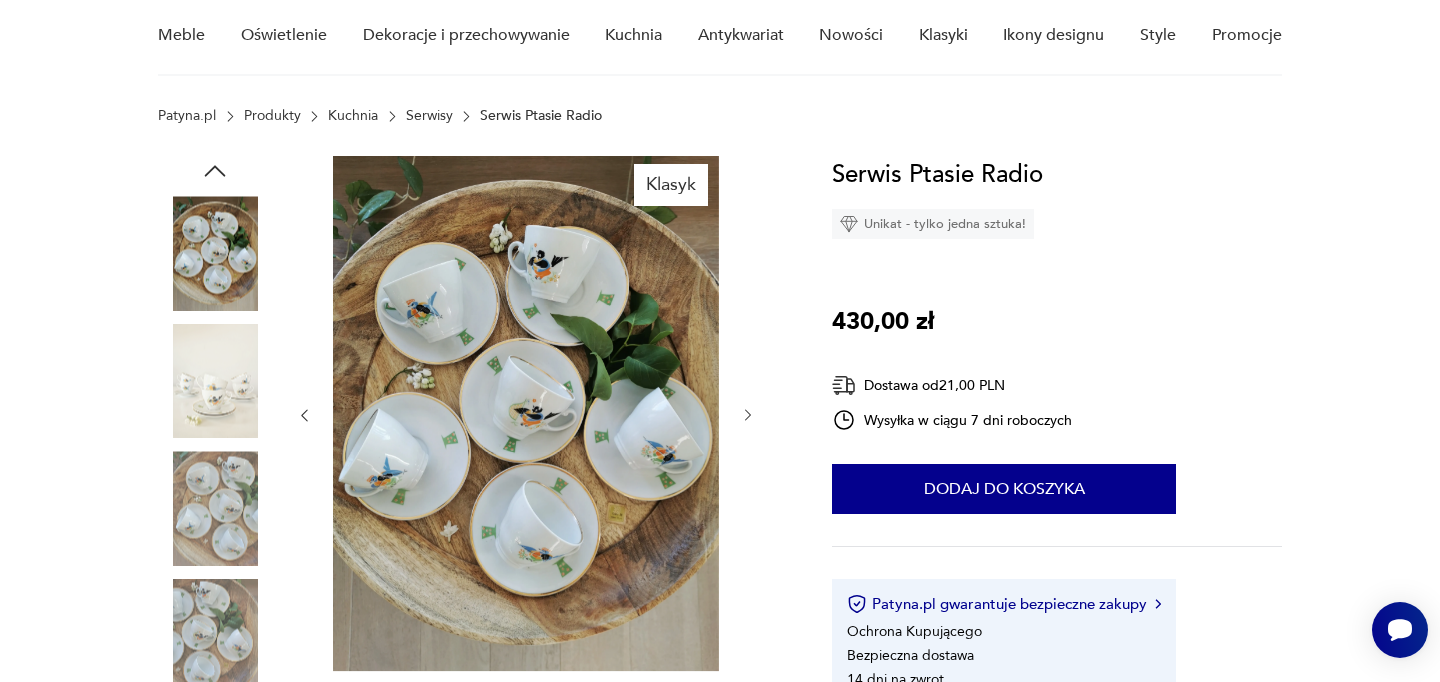click at bounding box center [526, 413] 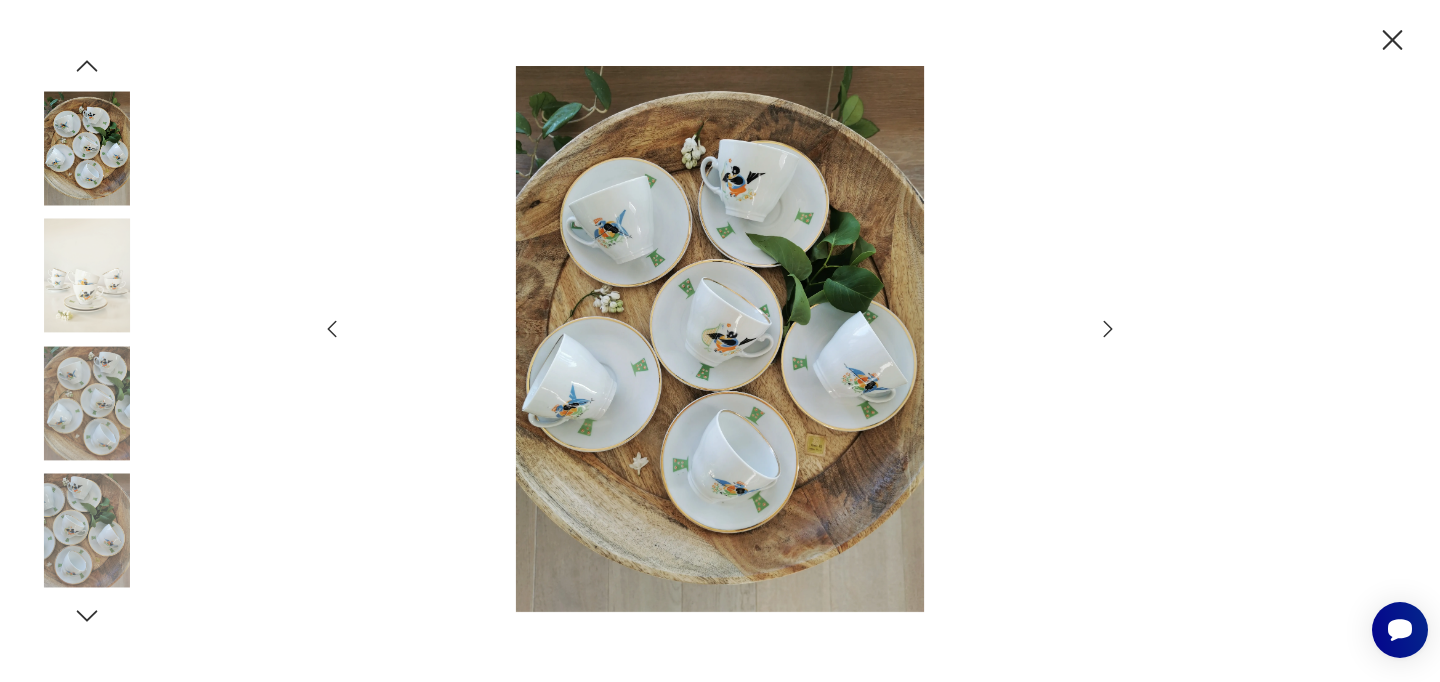 click at bounding box center [720, 339] 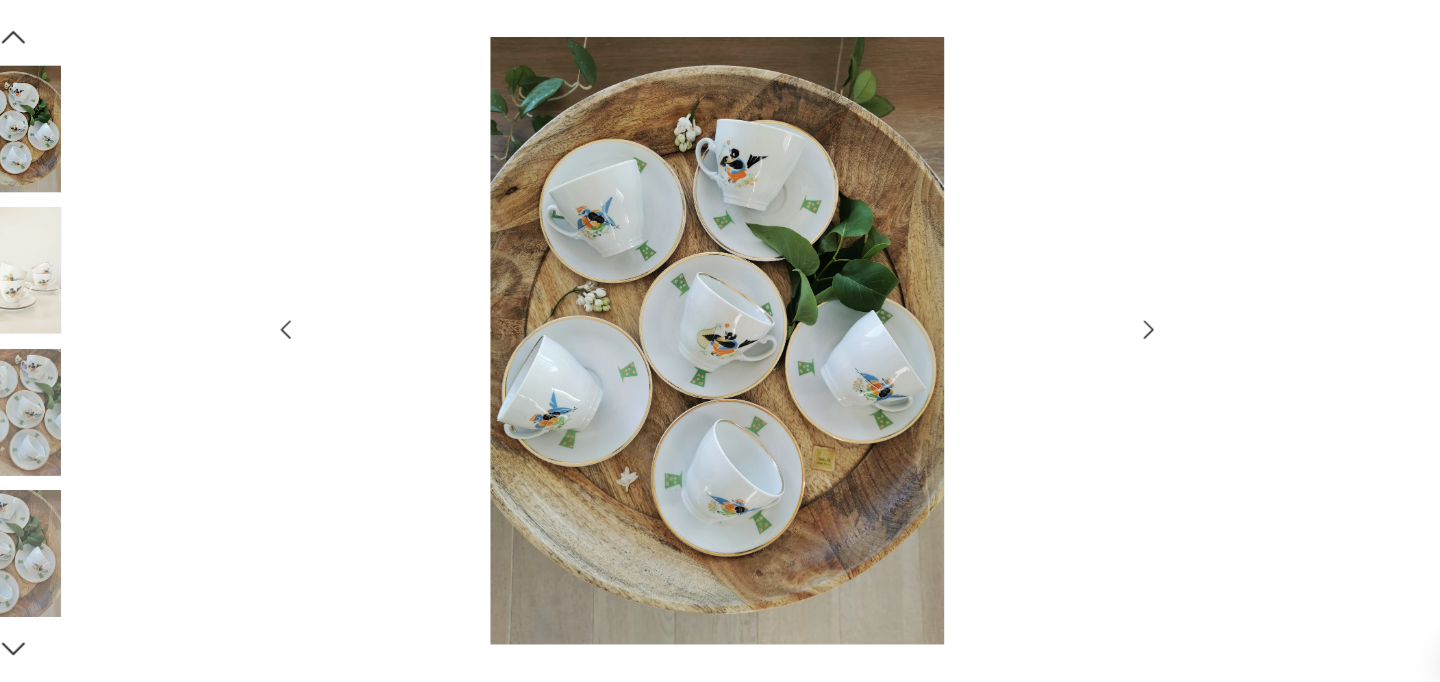 click at bounding box center [720, 341] 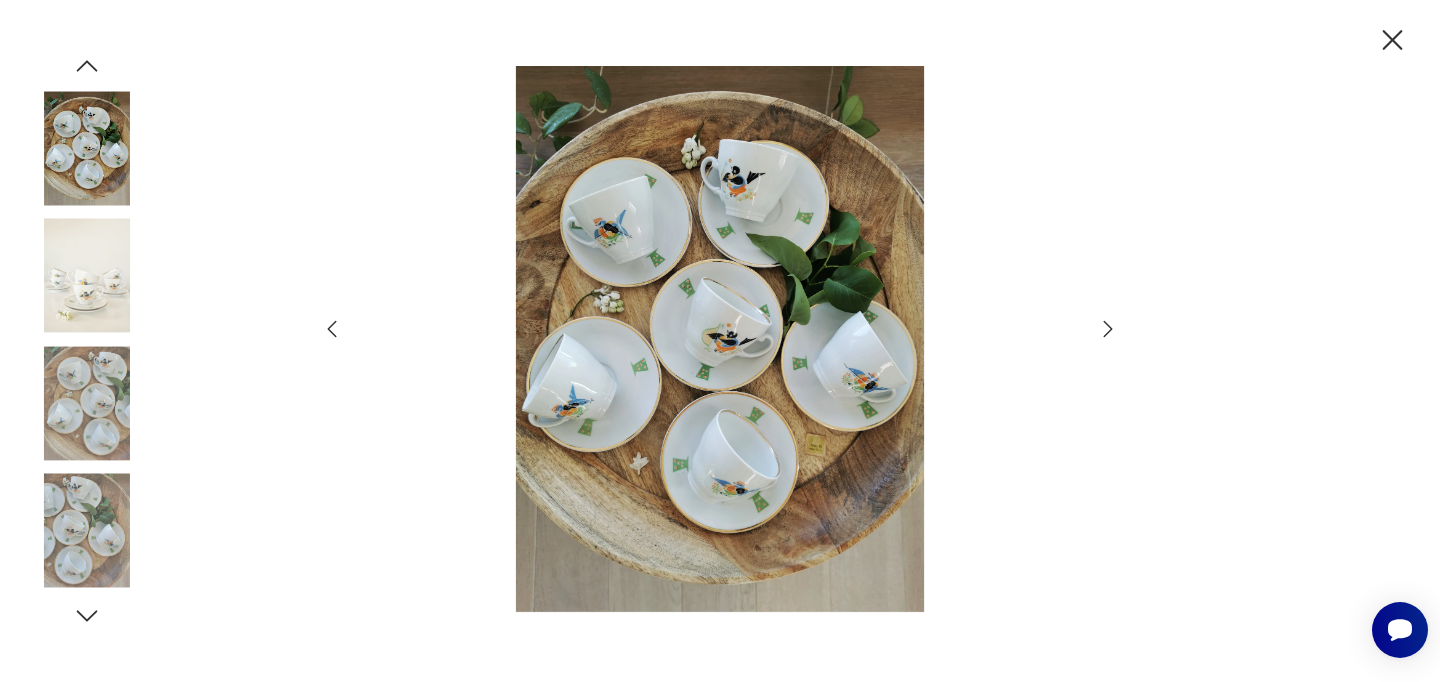 click at bounding box center [1392, 40] 